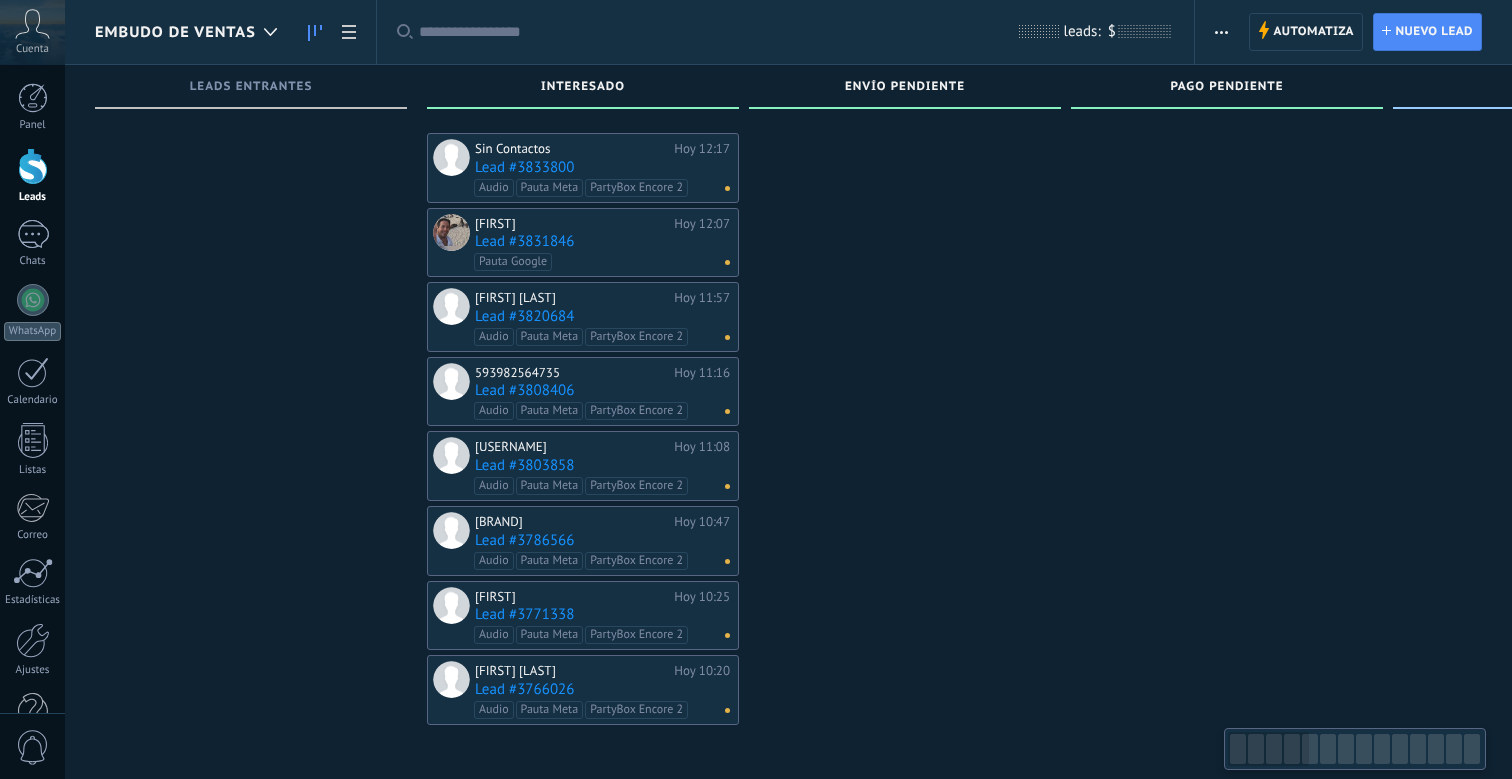 scroll, scrollTop: 0, scrollLeft: 0, axis: both 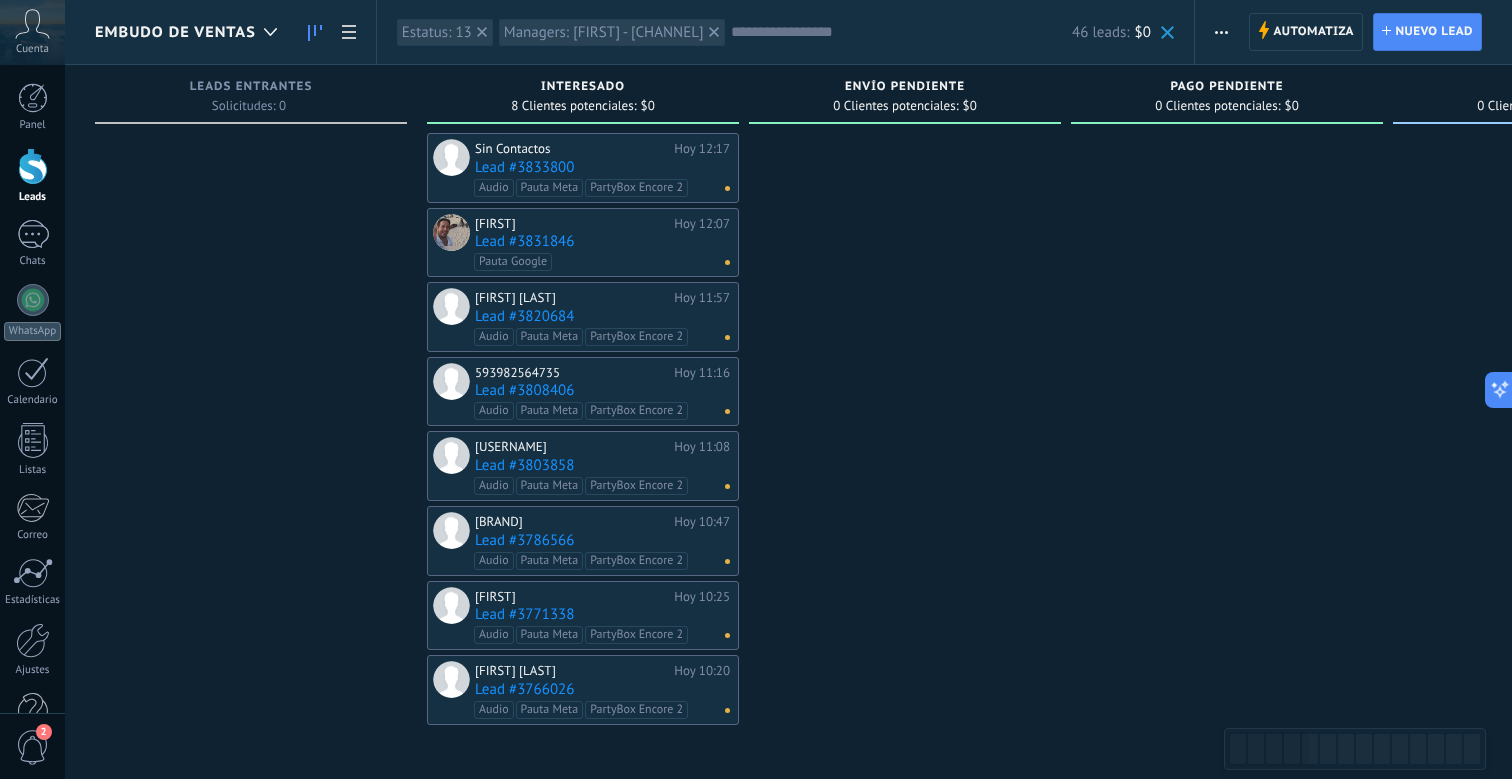 click on "Lead #3766026" at bounding box center [602, 689] 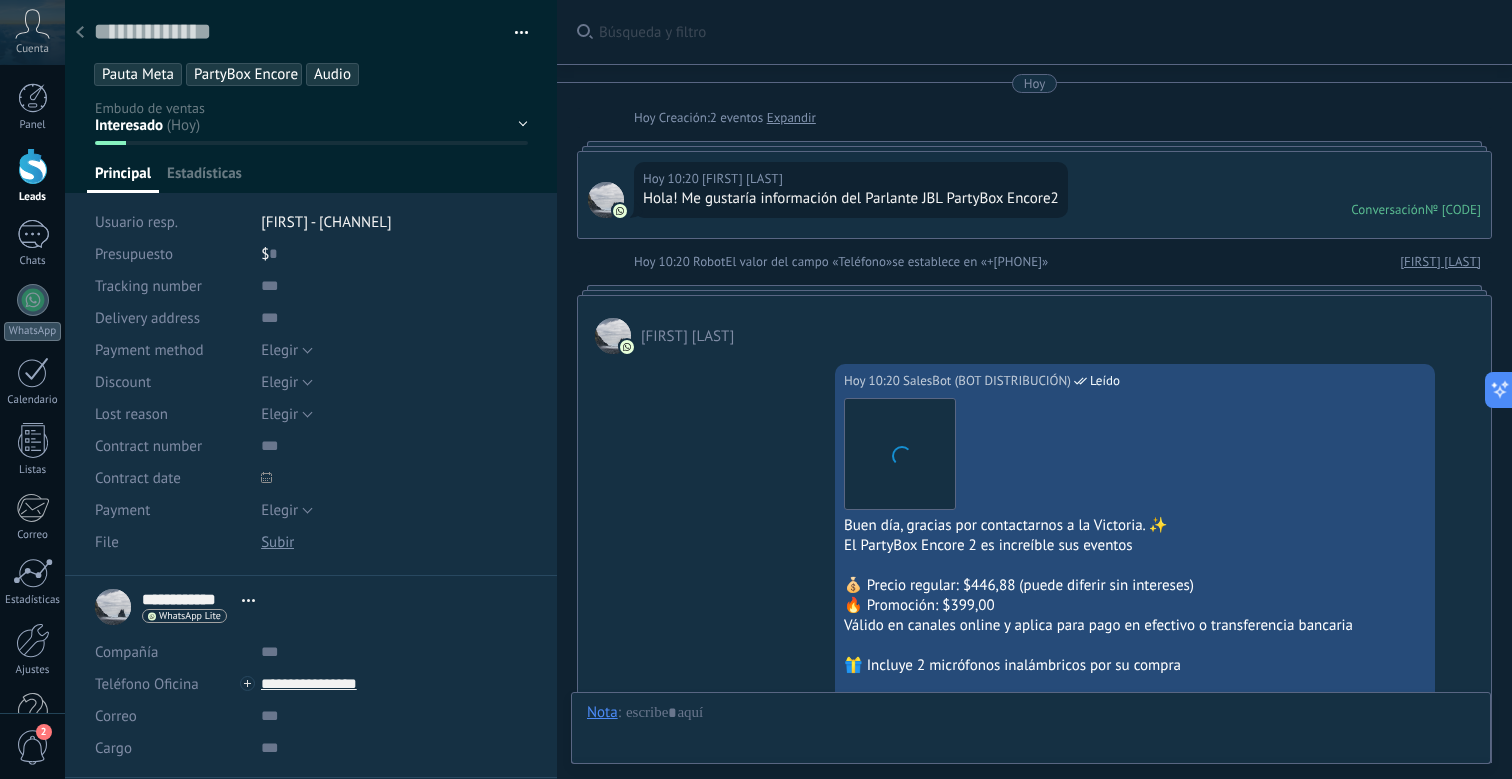 scroll, scrollTop: 30, scrollLeft: 0, axis: vertical 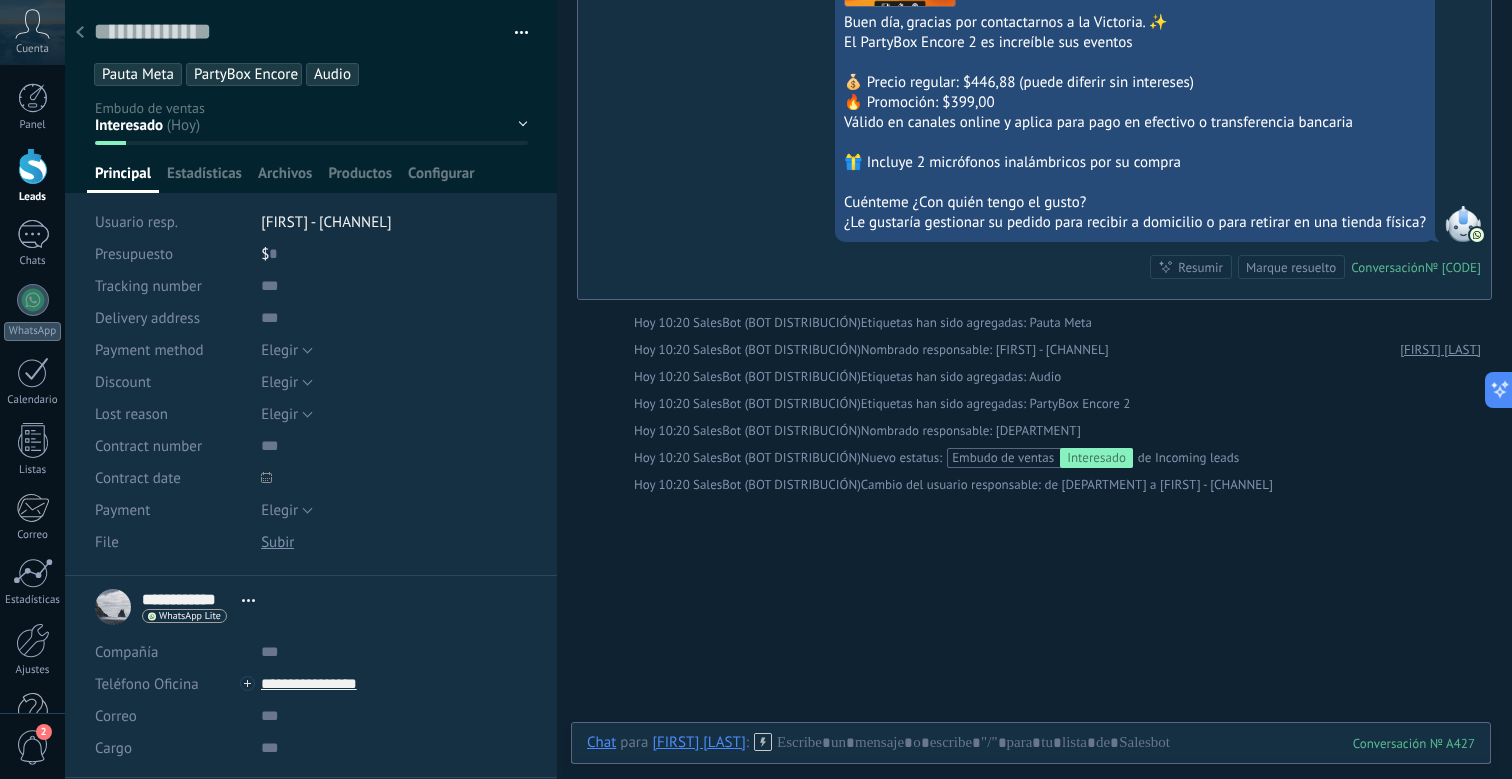 click at bounding box center [80, 33] 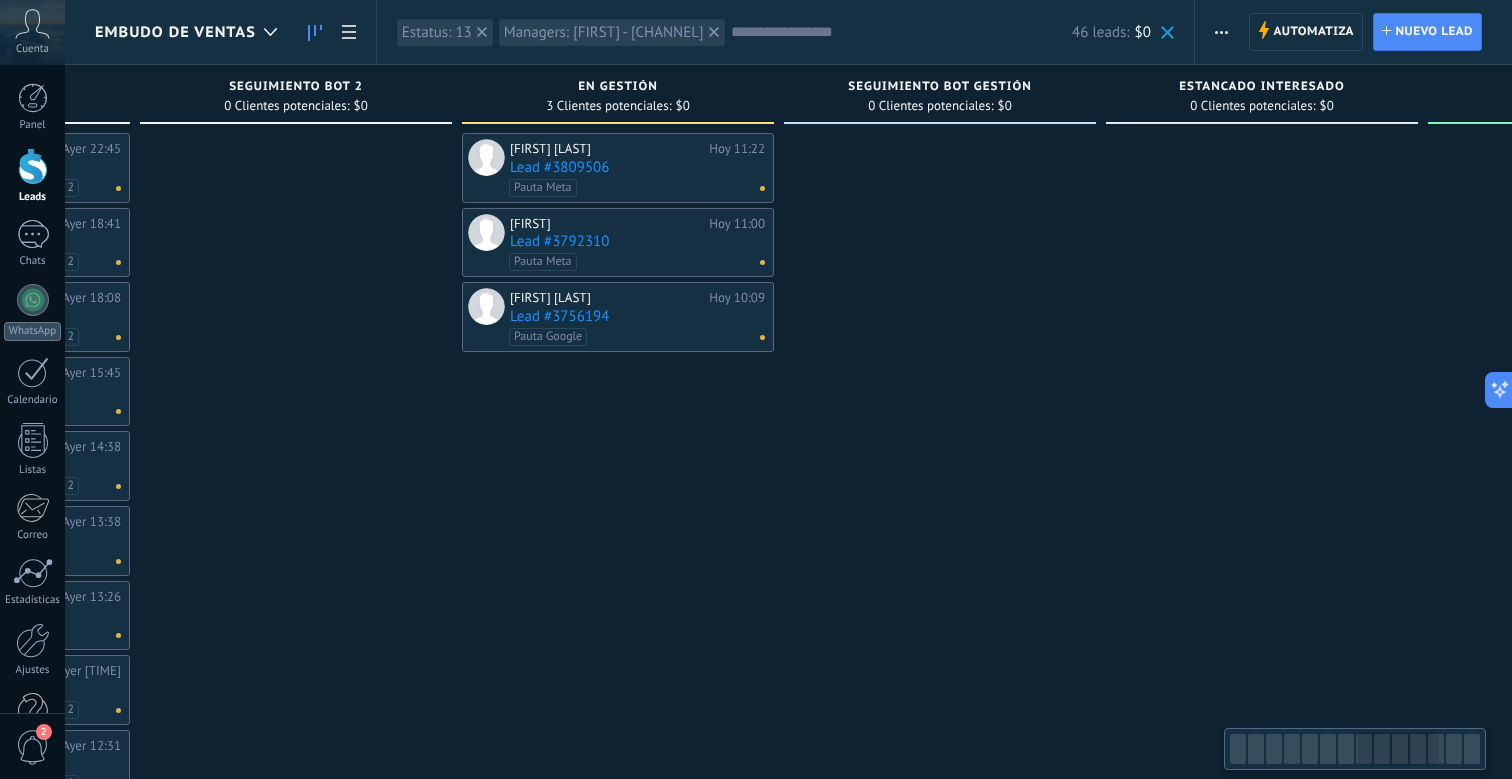 scroll, scrollTop: 0, scrollLeft: 2465, axis: horizontal 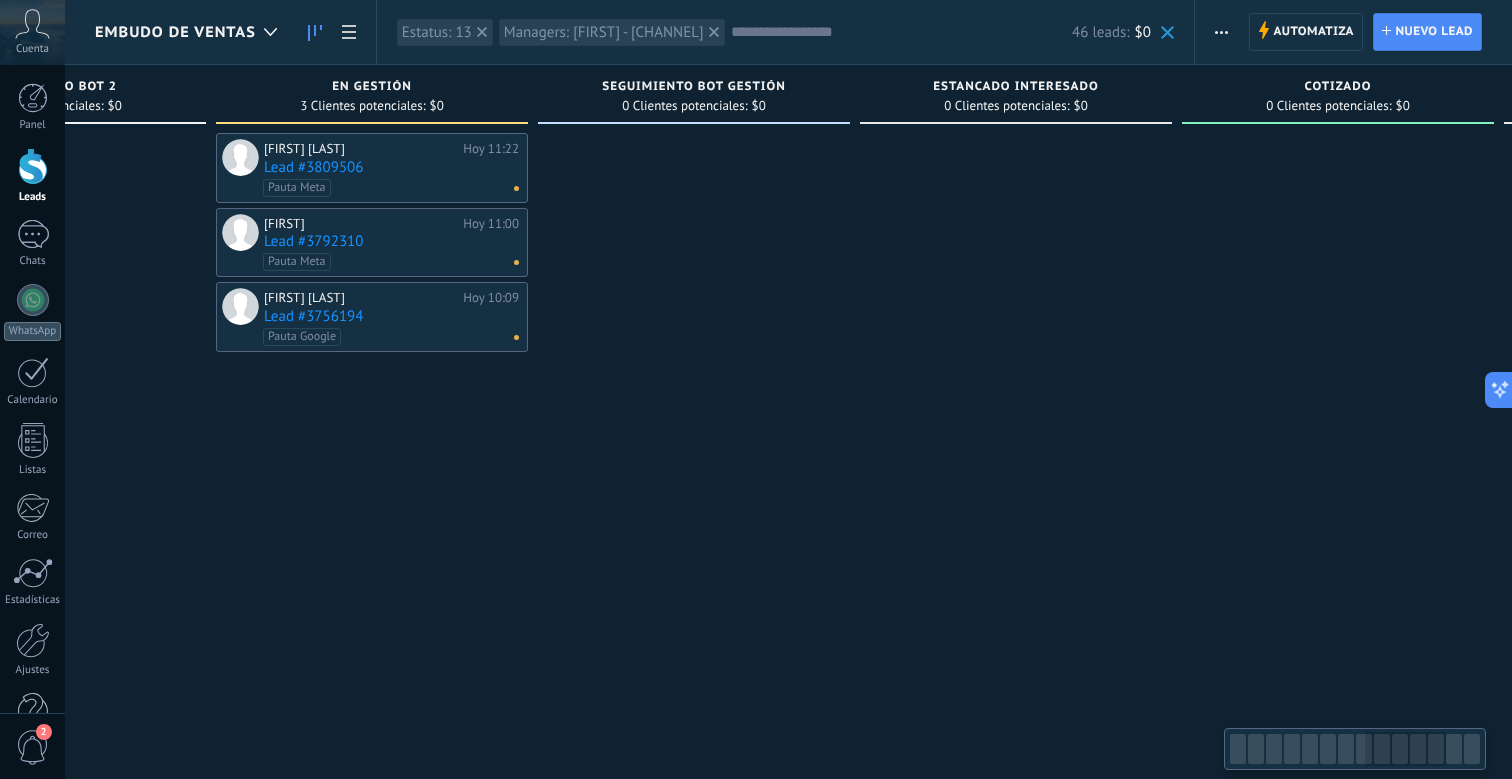 click on "Lead #3809506" at bounding box center [391, 167] 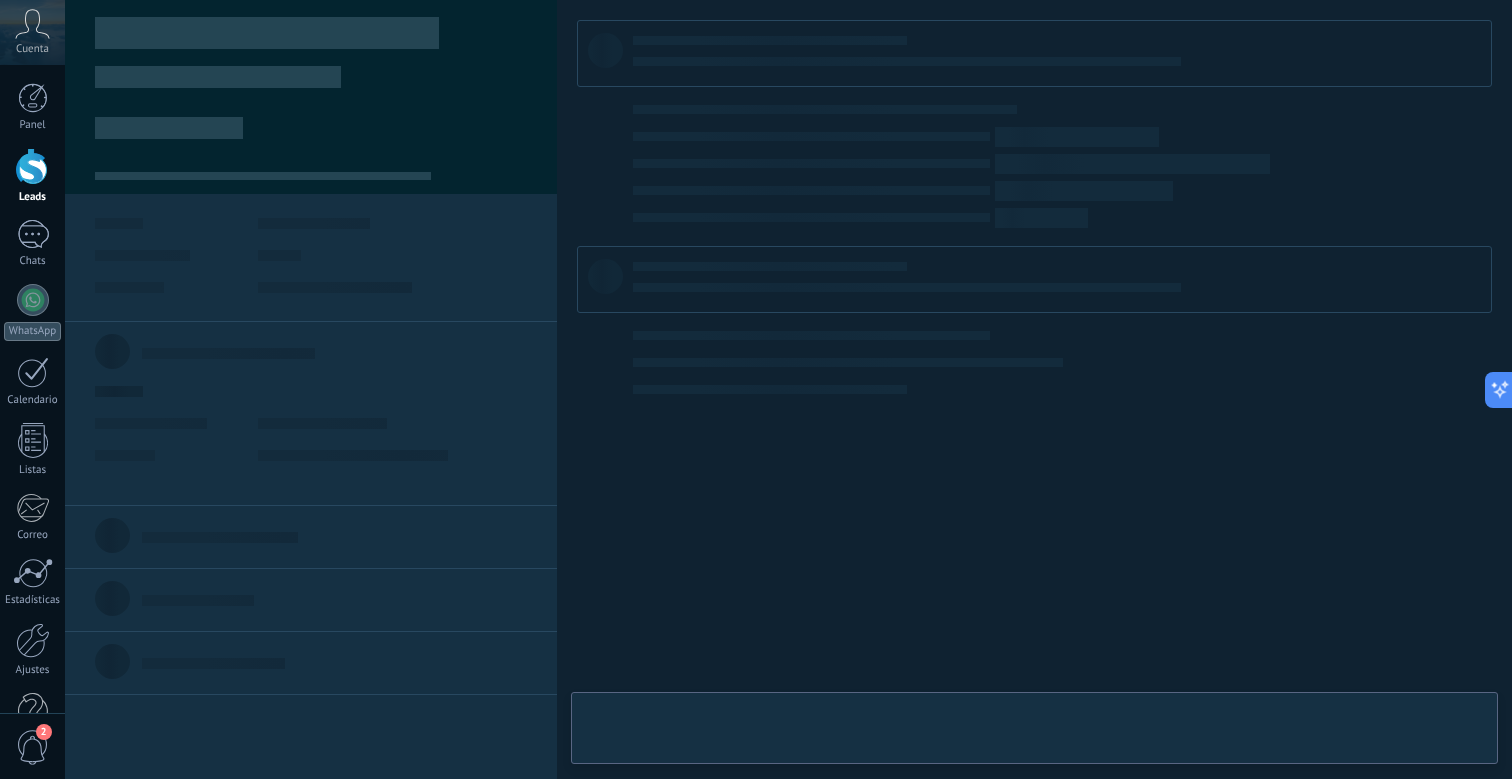 scroll, scrollTop: 30, scrollLeft: 0, axis: vertical 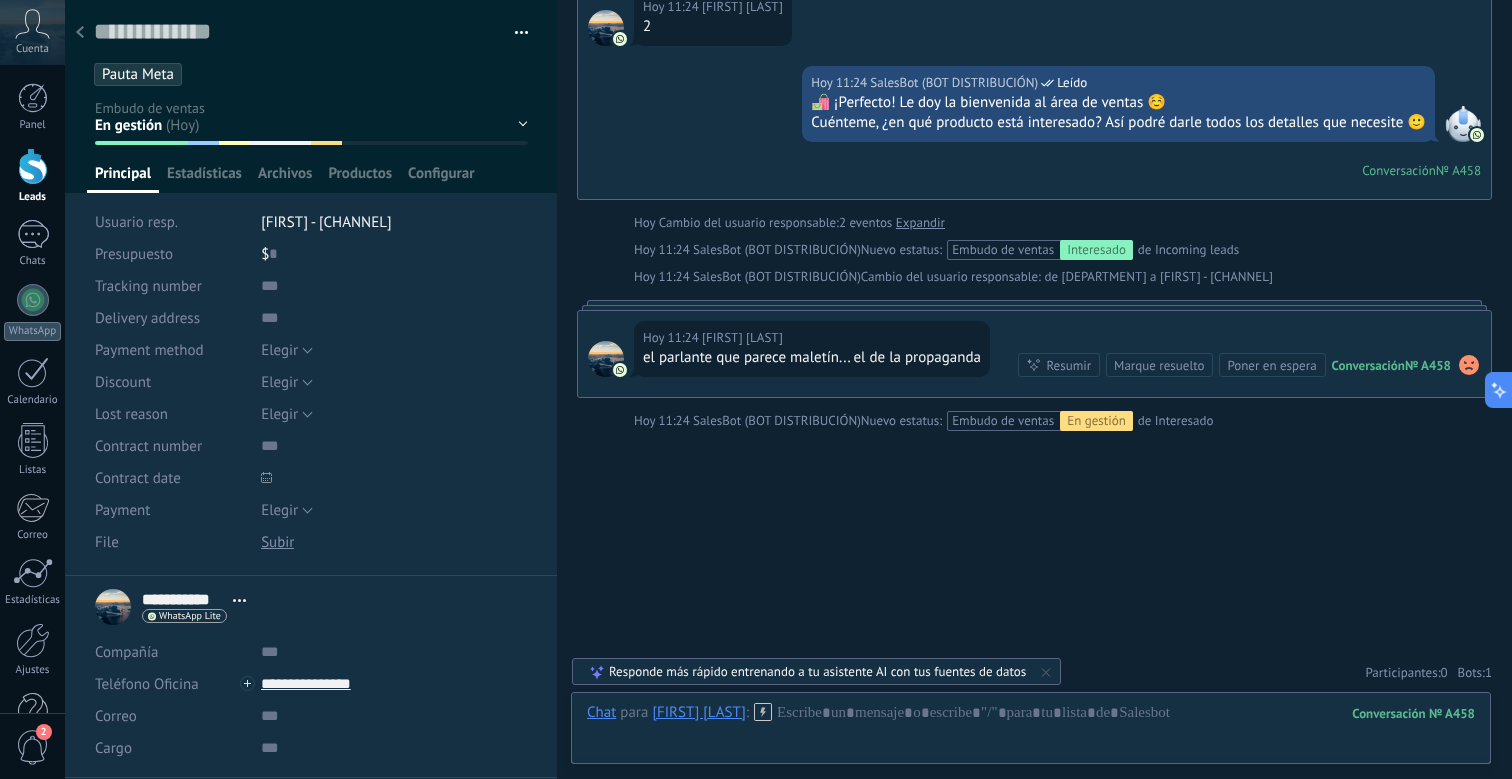 click on "[FIRST] - [CHANNEL]" at bounding box center (394, 222) 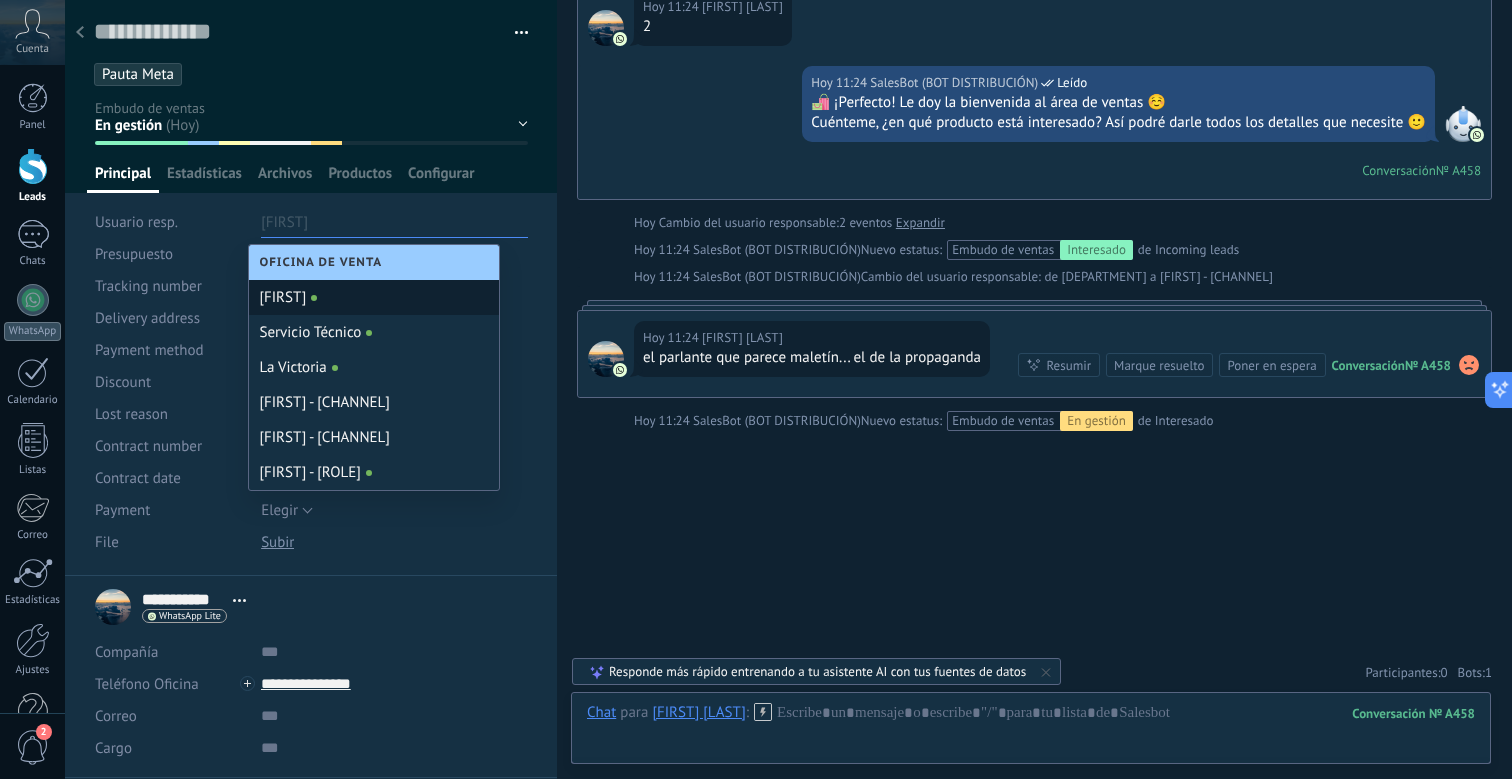 click on "[FIRST]" at bounding box center (374, 297) 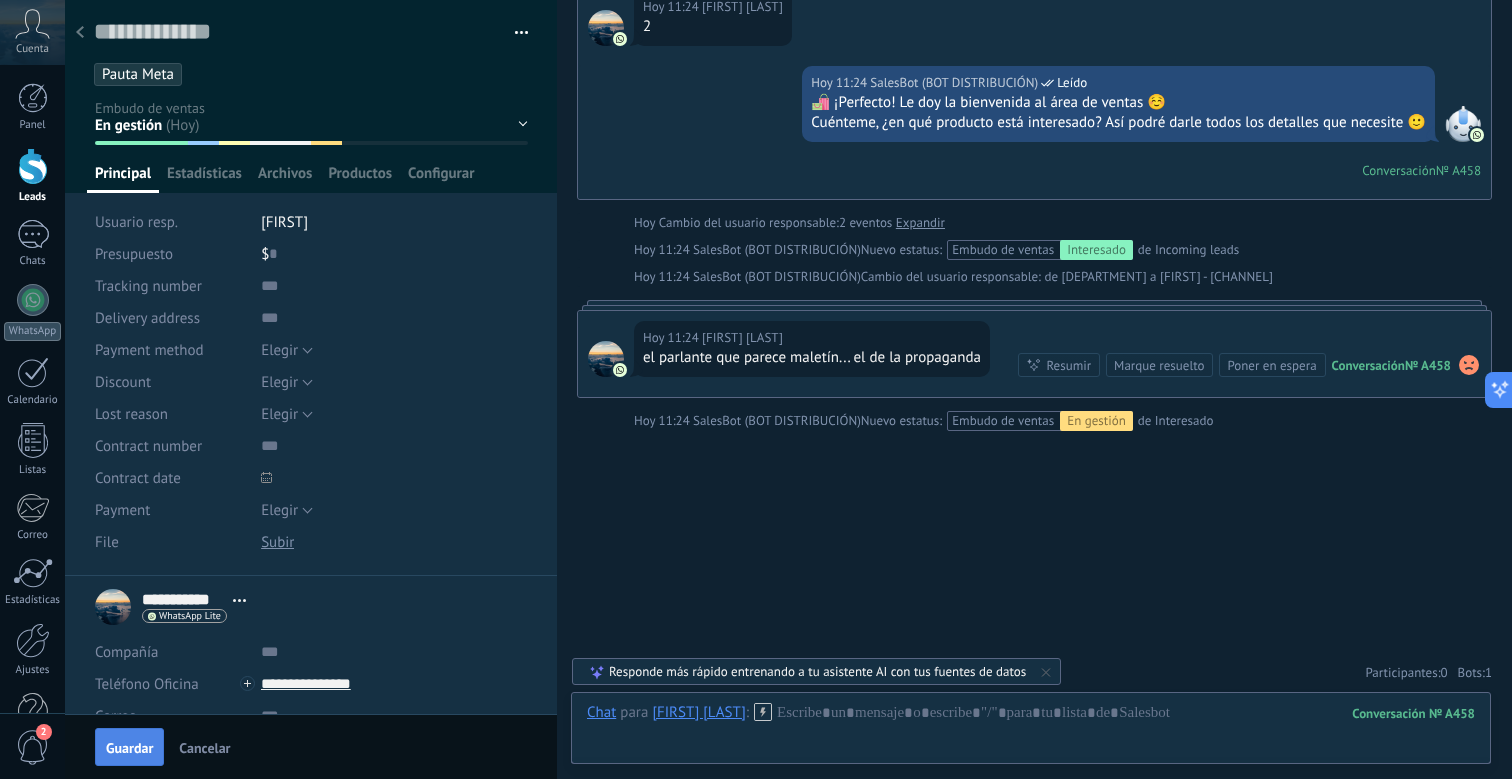 click on "Guardar" at bounding box center (129, 748) 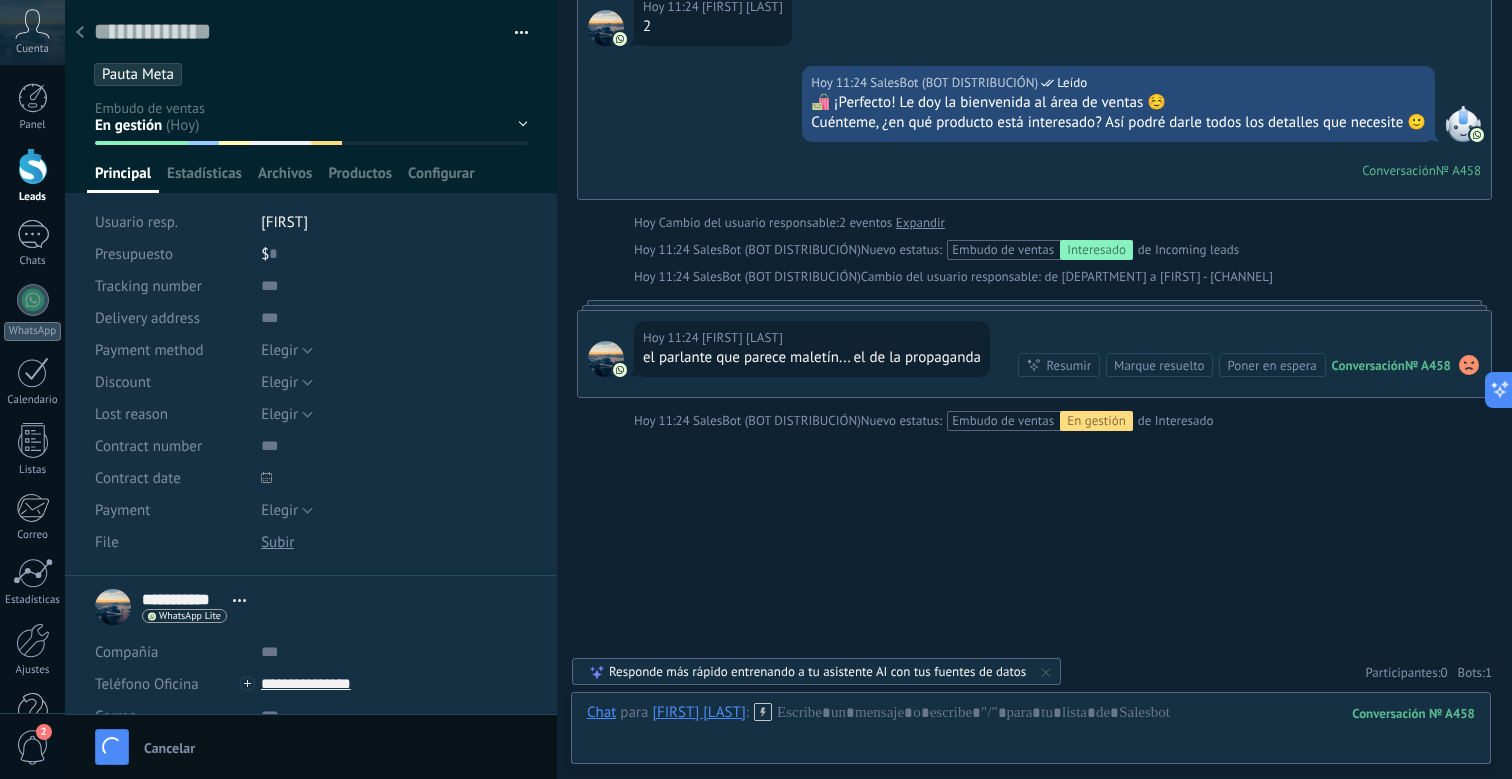 scroll, scrollTop: 604, scrollLeft: 0, axis: vertical 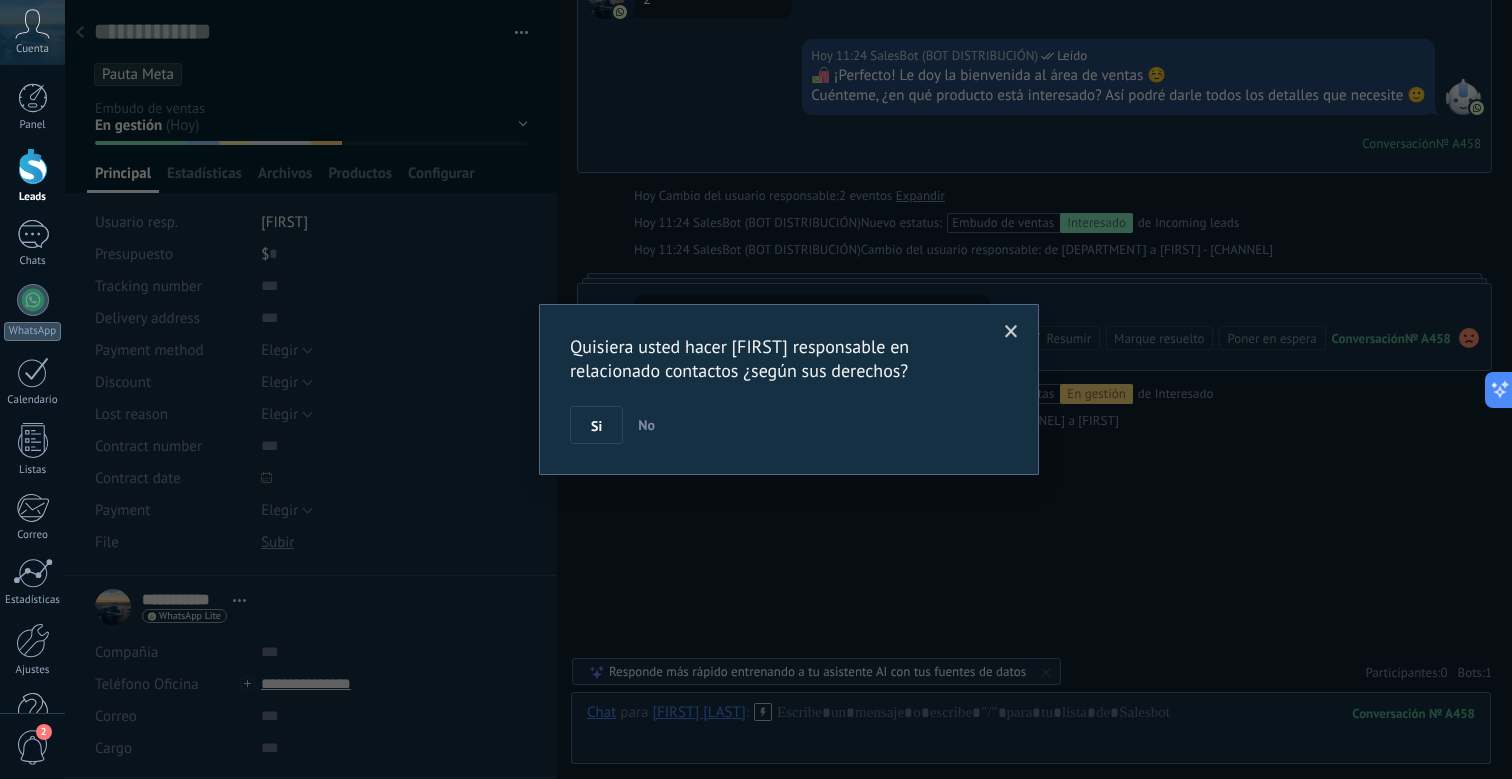 click on "Quisiera usted hacer [FIRST] responsable en relacionado contactos  ¿según sus derechos? Si No" at bounding box center (789, 389) 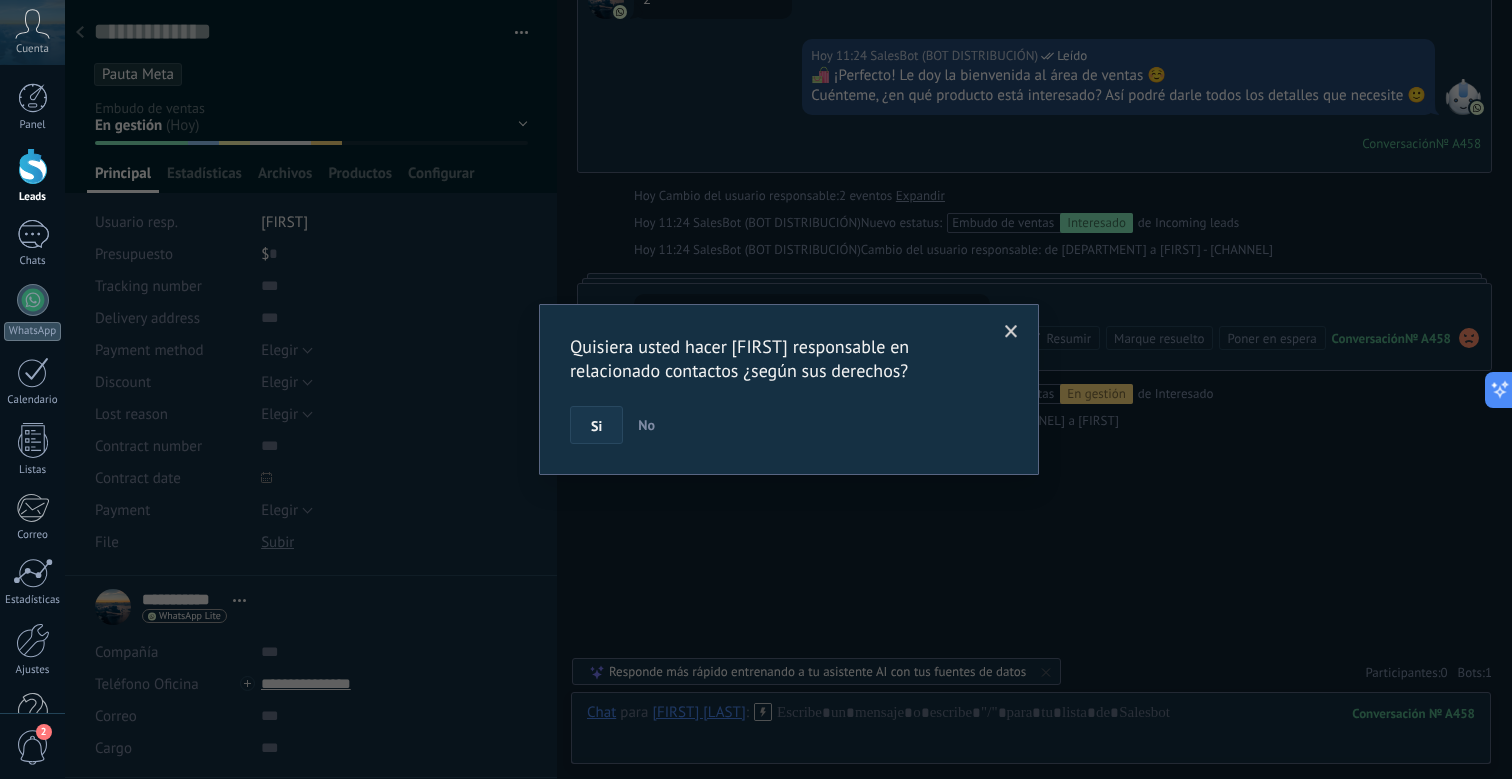 click on "Si" at bounding box center [596, 425] 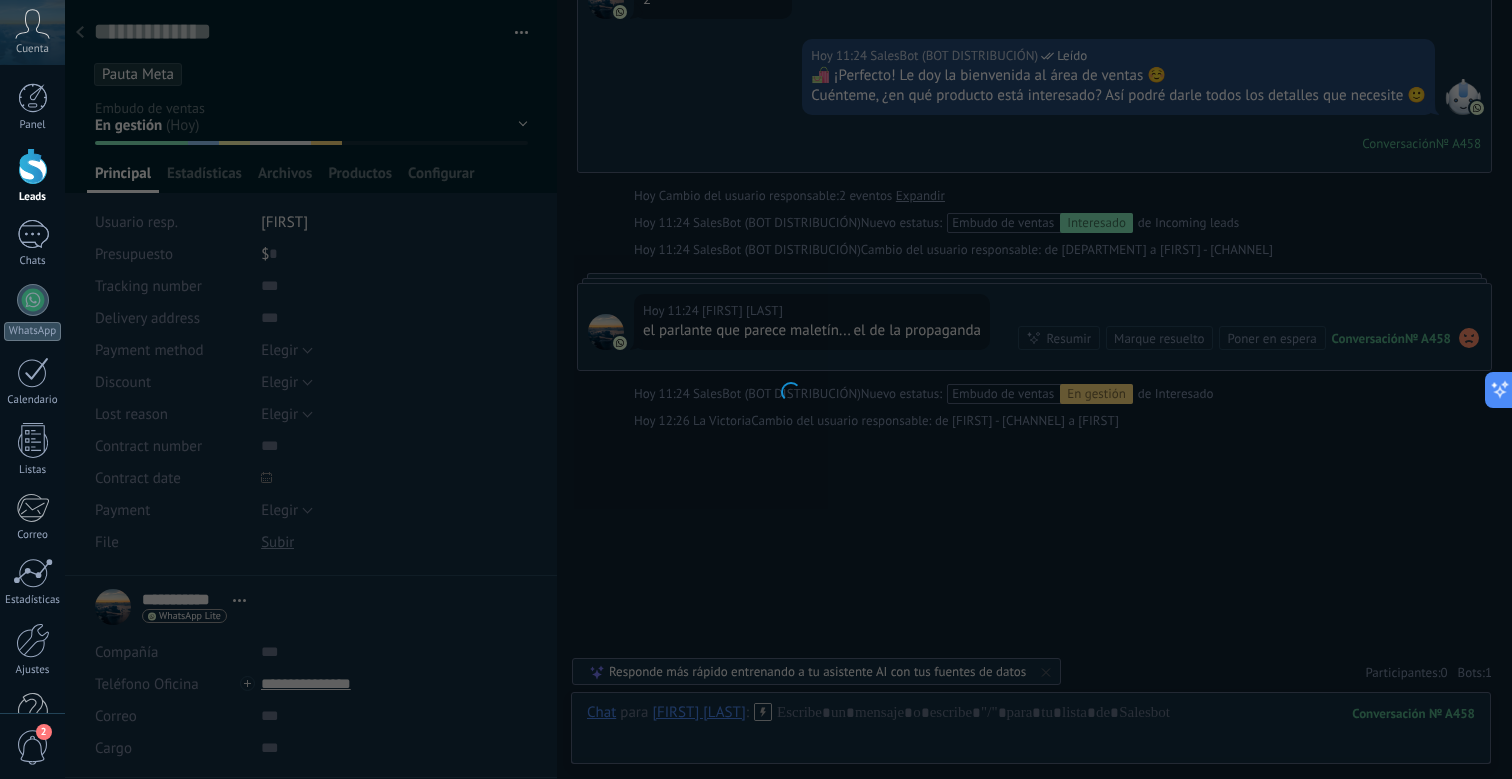 scroll, scrollTop: 631, scrollLeft: 0, axis: vertical 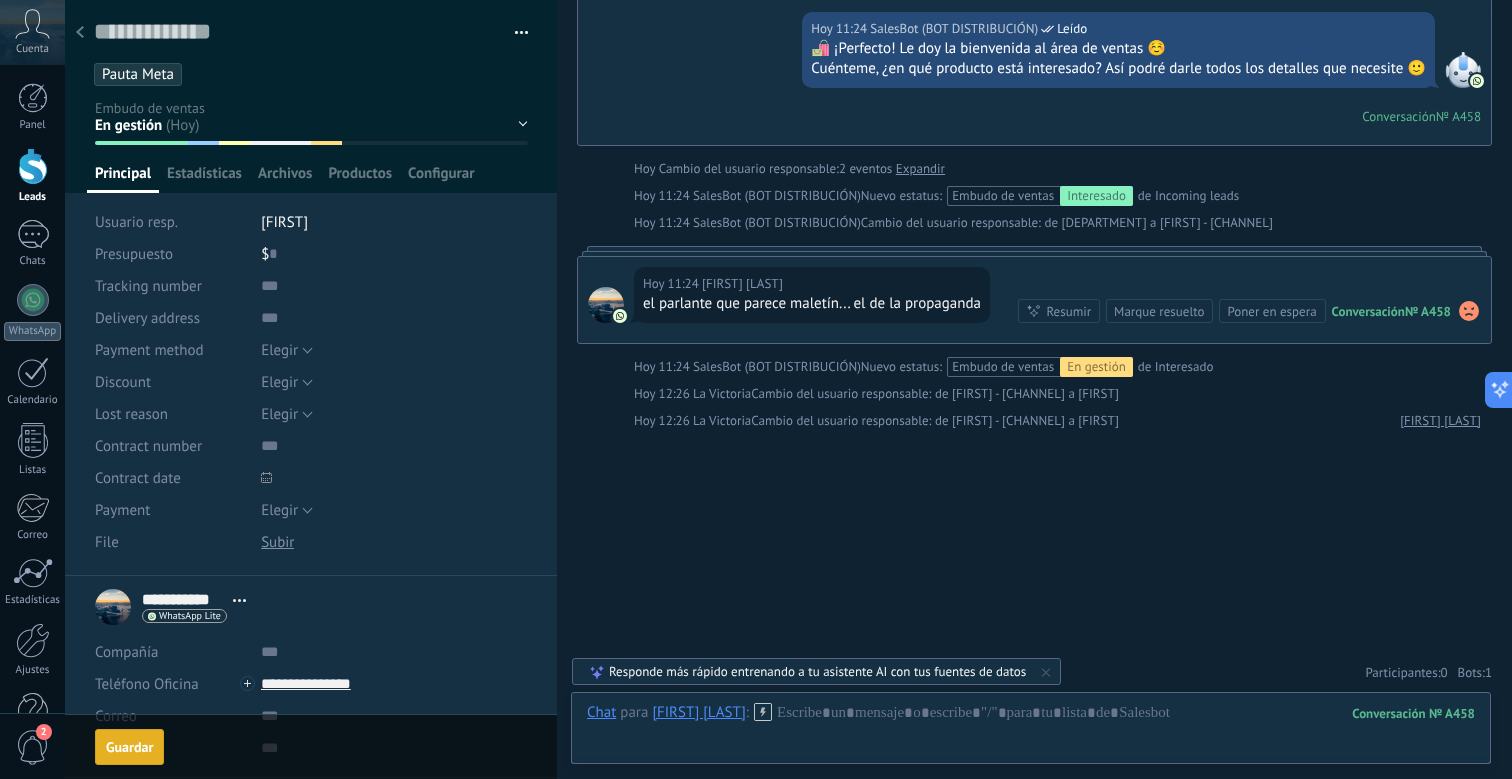 click at bounding box center (80, 33) 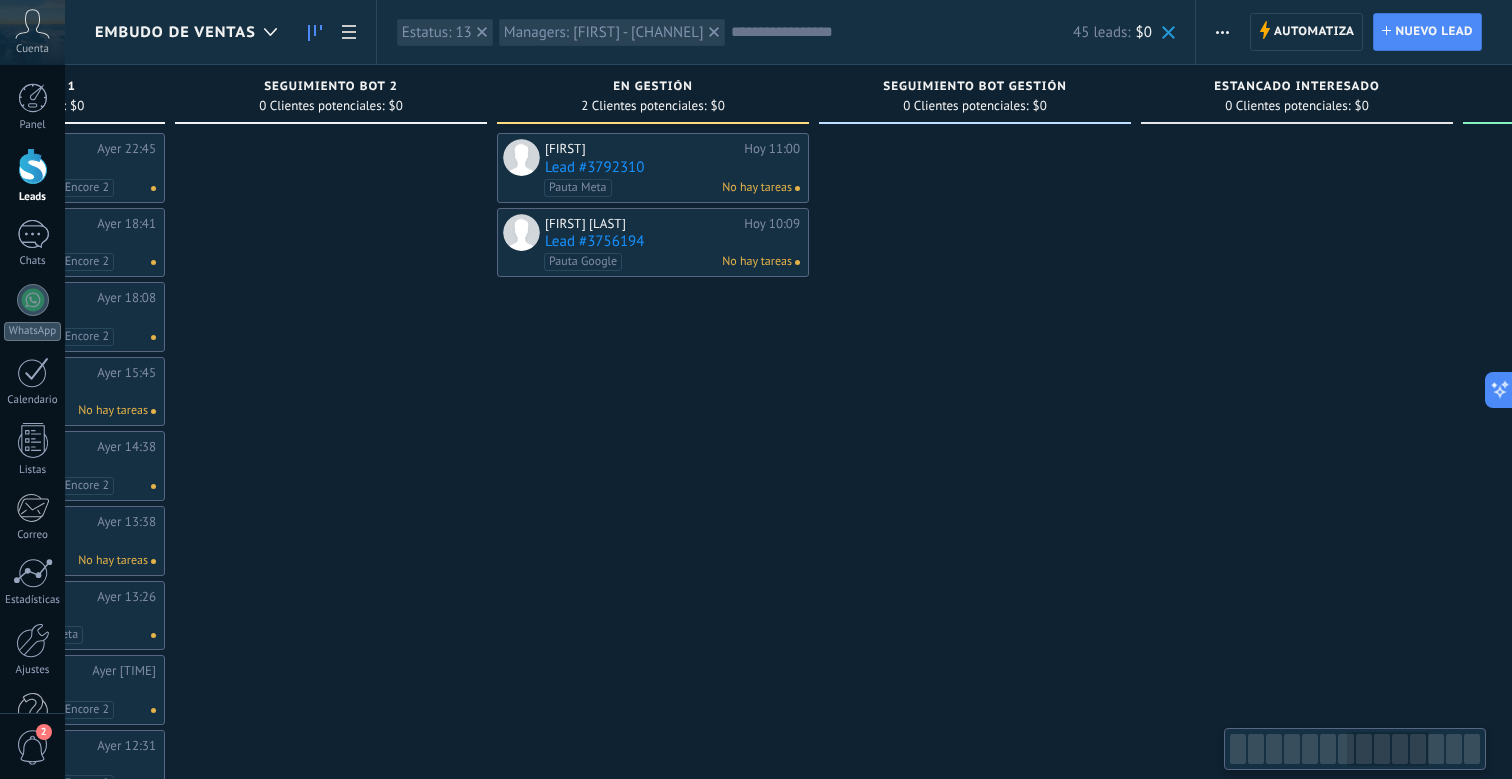 scroll, scrollTop: 0, scrollLeft: 2320, axis: horizontal 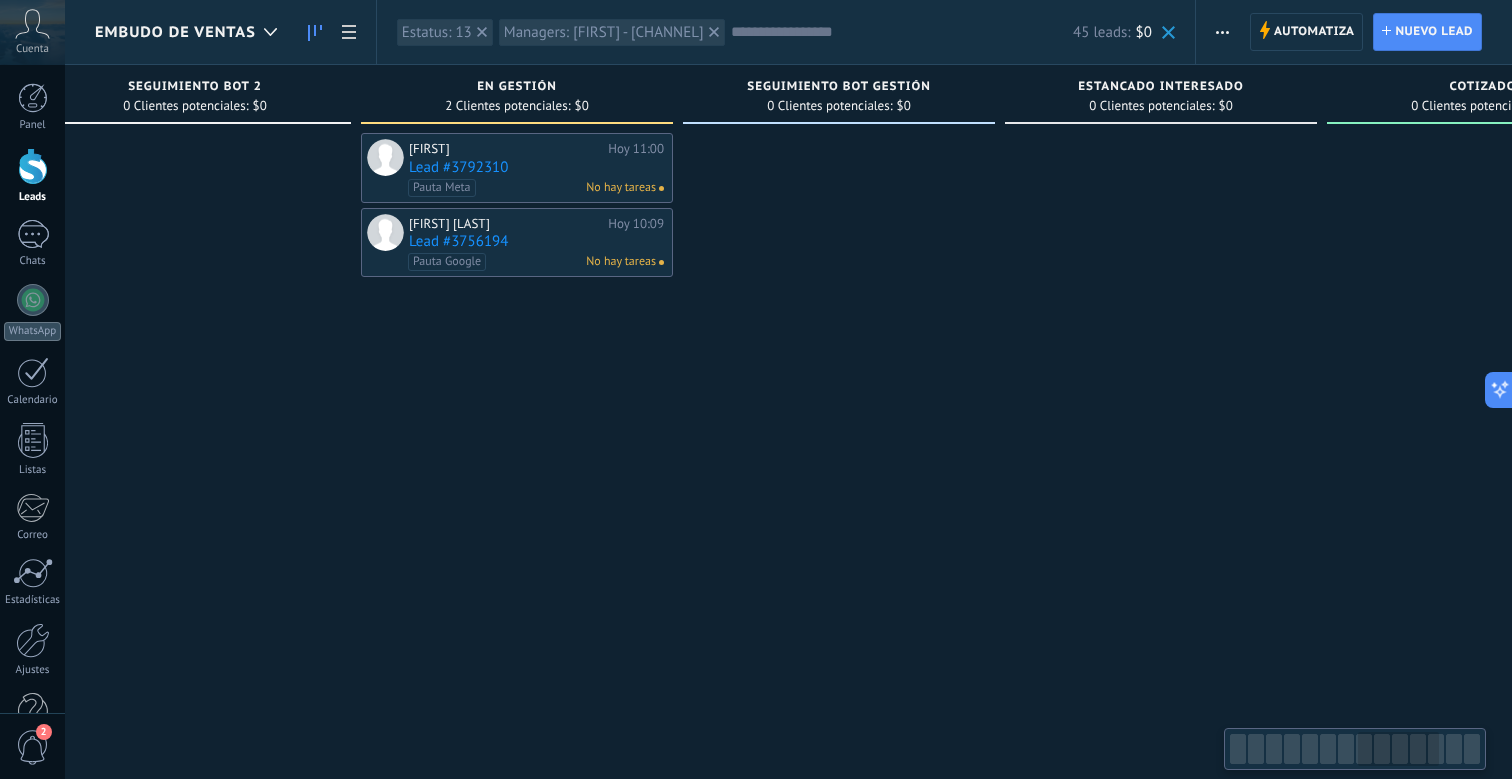 click on "[FIRST] Hoy [TIME] Lead #[NUMBER] Pauta Meta No hay tareas" at bounding box center [536, 168] 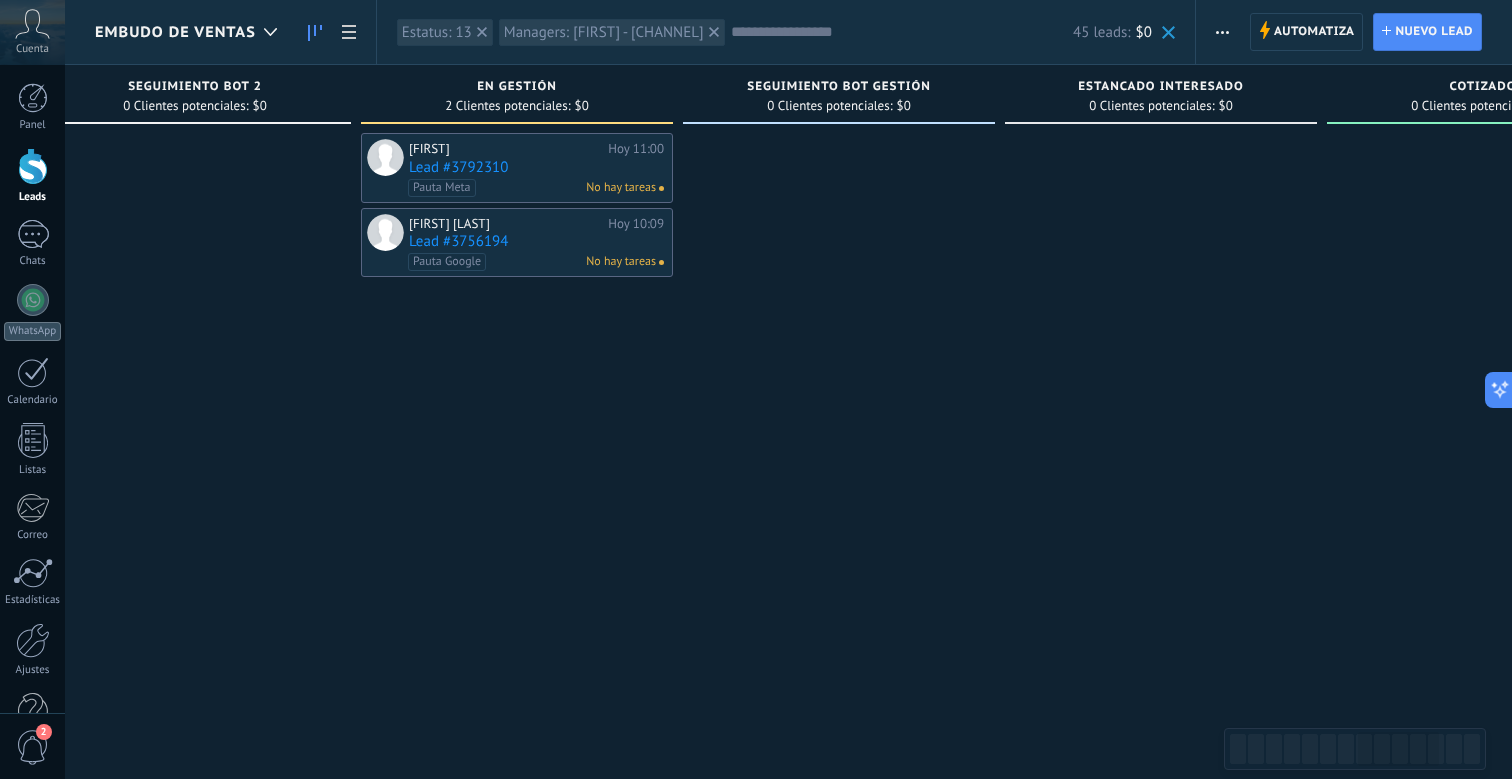 click on "Lead #3792310" at bounding box center [536, 167] 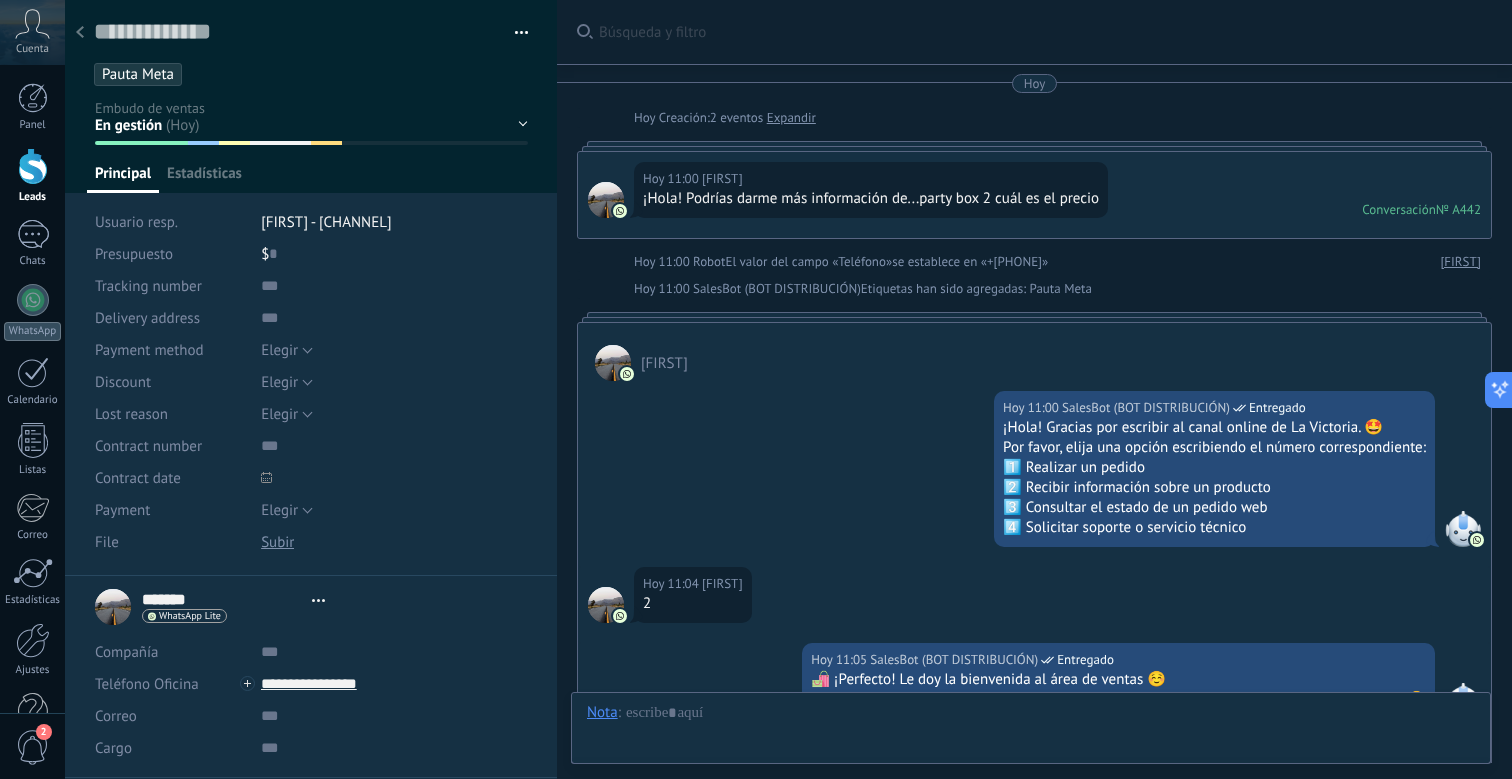 scroll, scrollTop: 30, scrollLeft: 0, axis: vertical 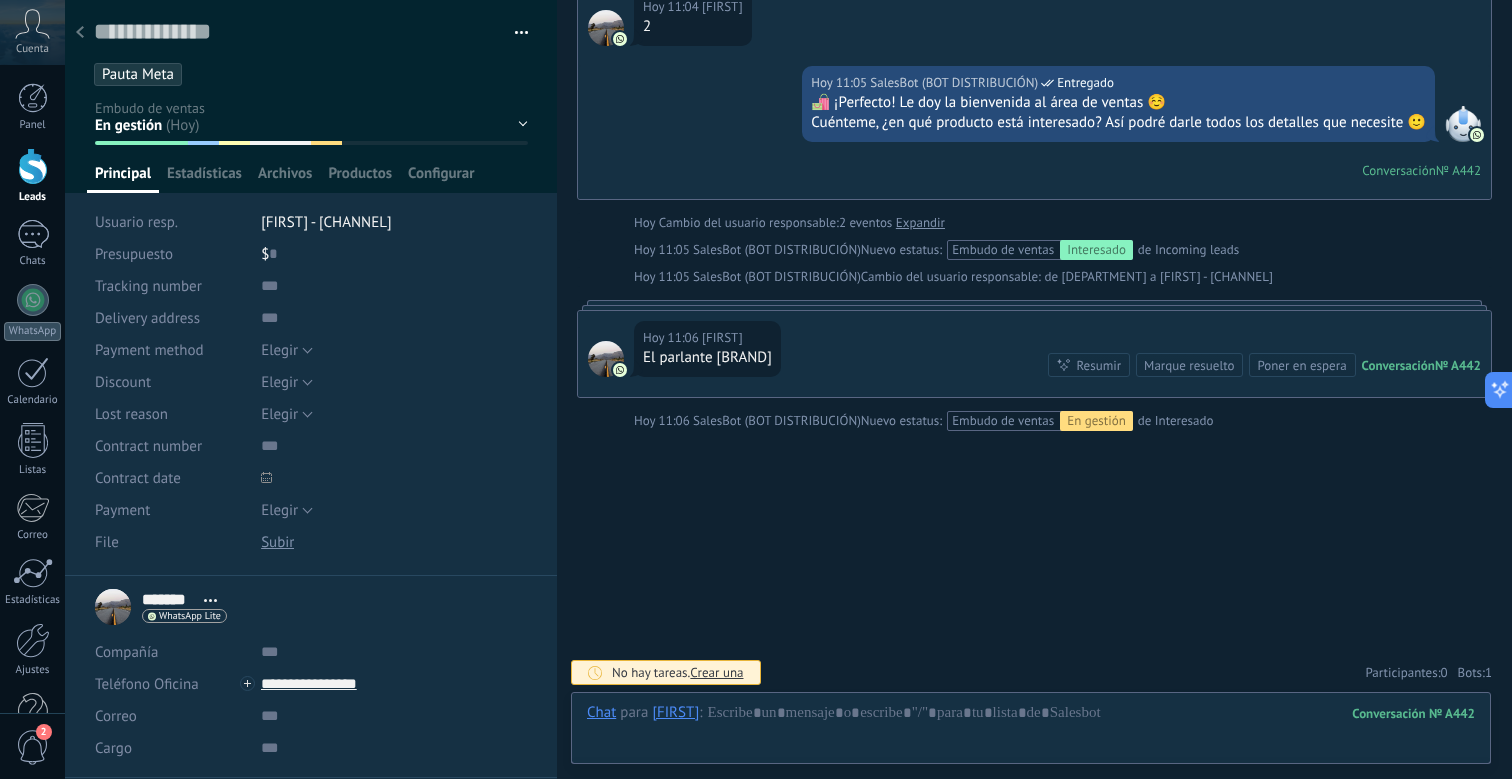click on "[FIRST] - [CHANNEL]" at bounding box center [394, 222] 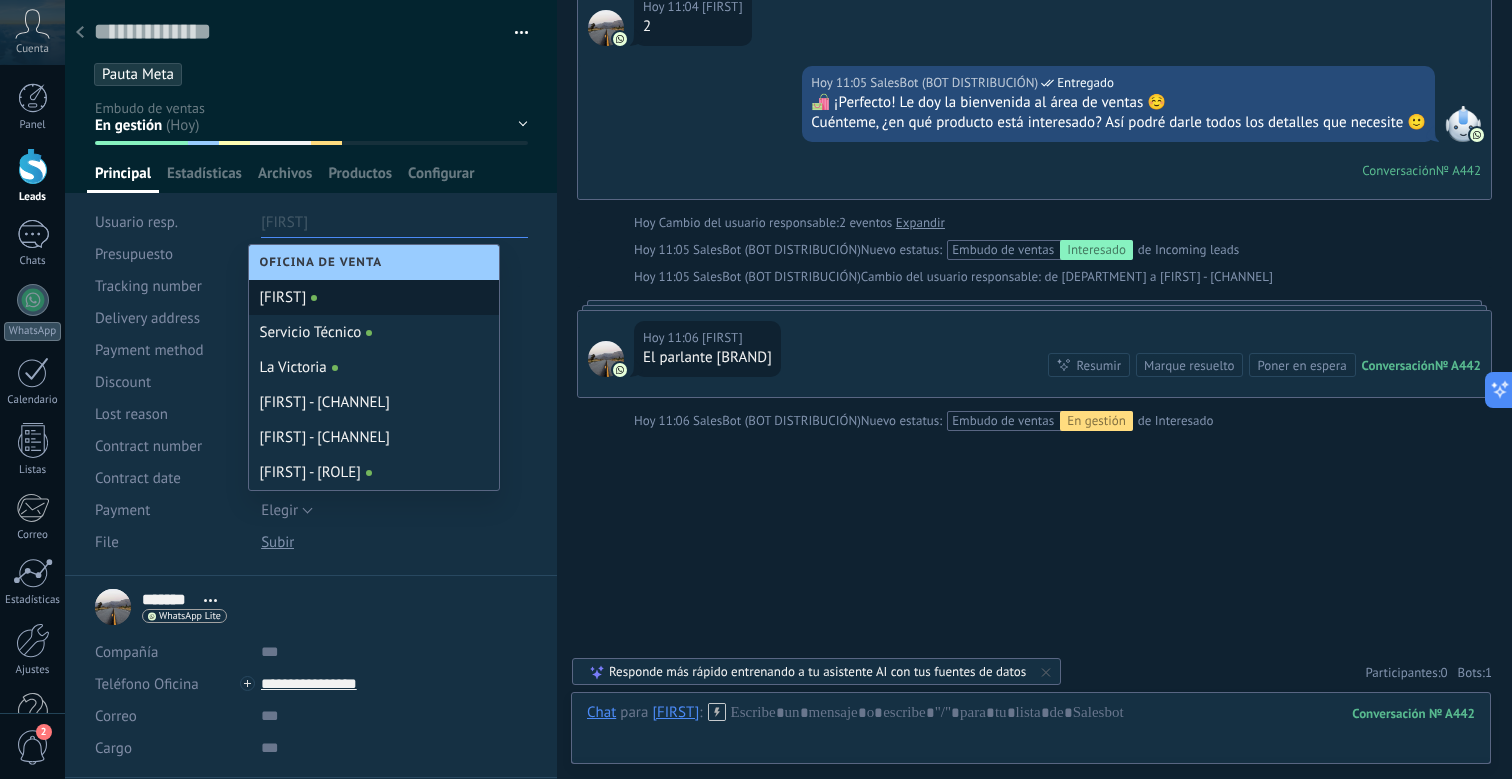 click on "[FIRST]" at bounding box center (374, 297) 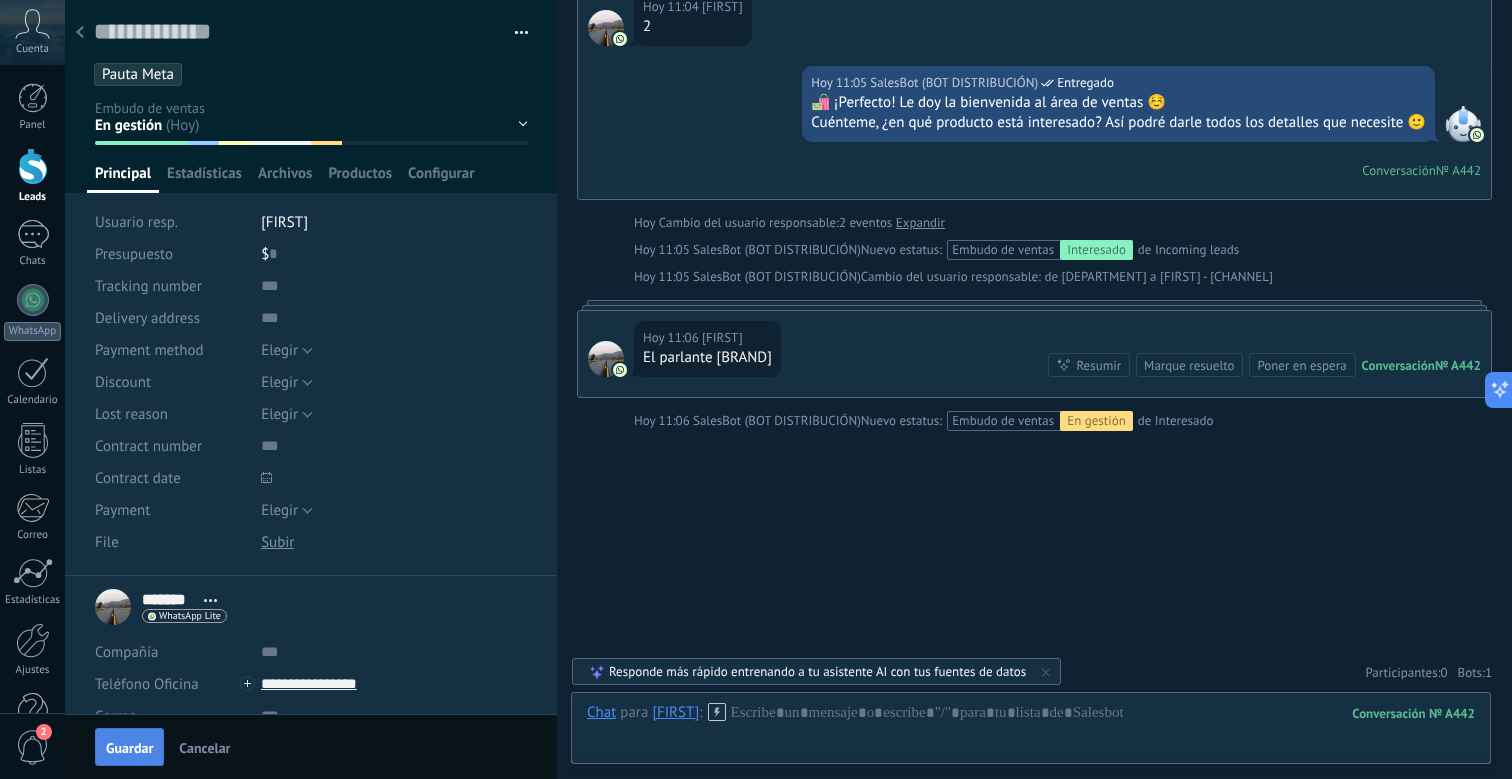 click on "Guardar" at bounding box center [129, 748] 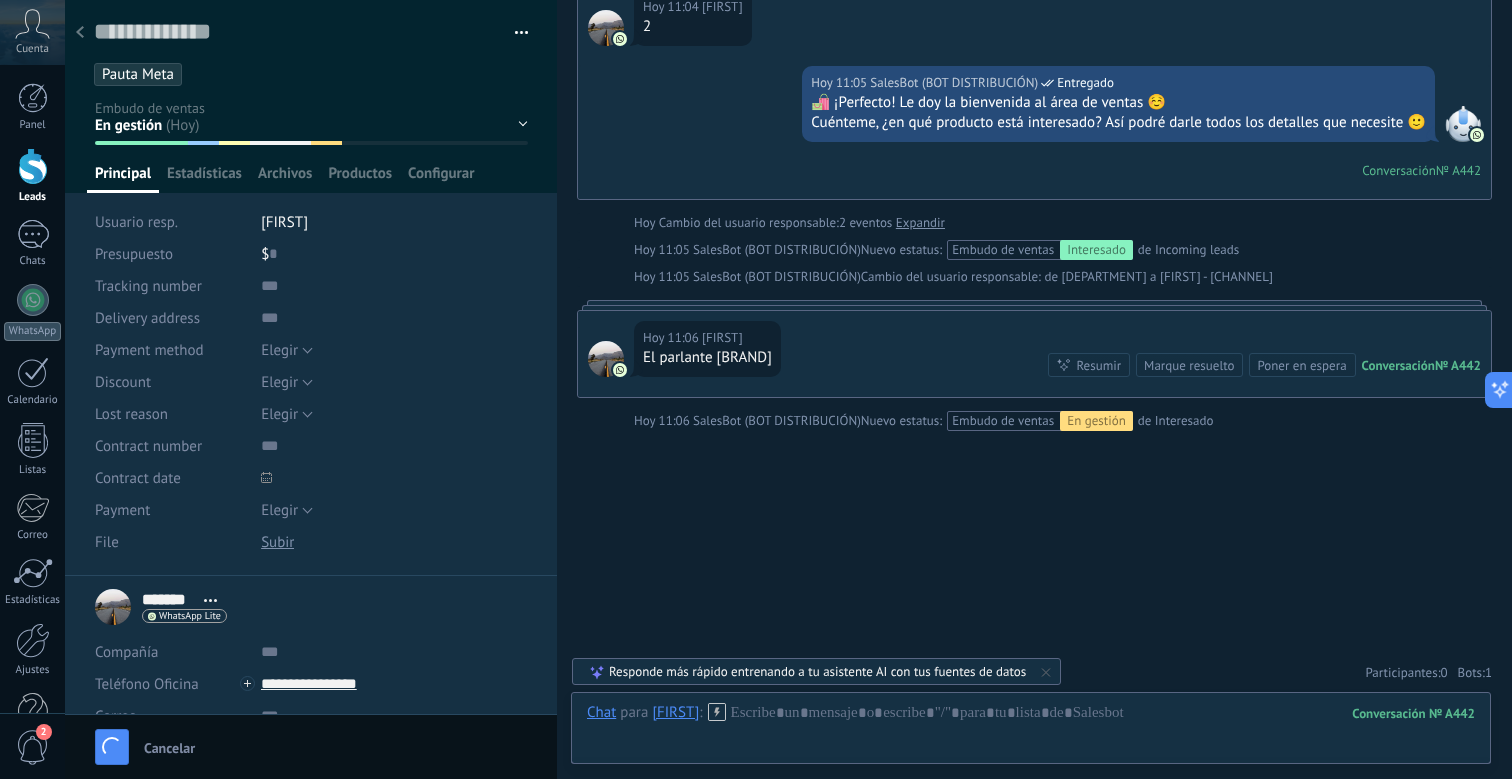 scroll, scrollTop: 604, scrollLeft: 0, axis: vertical 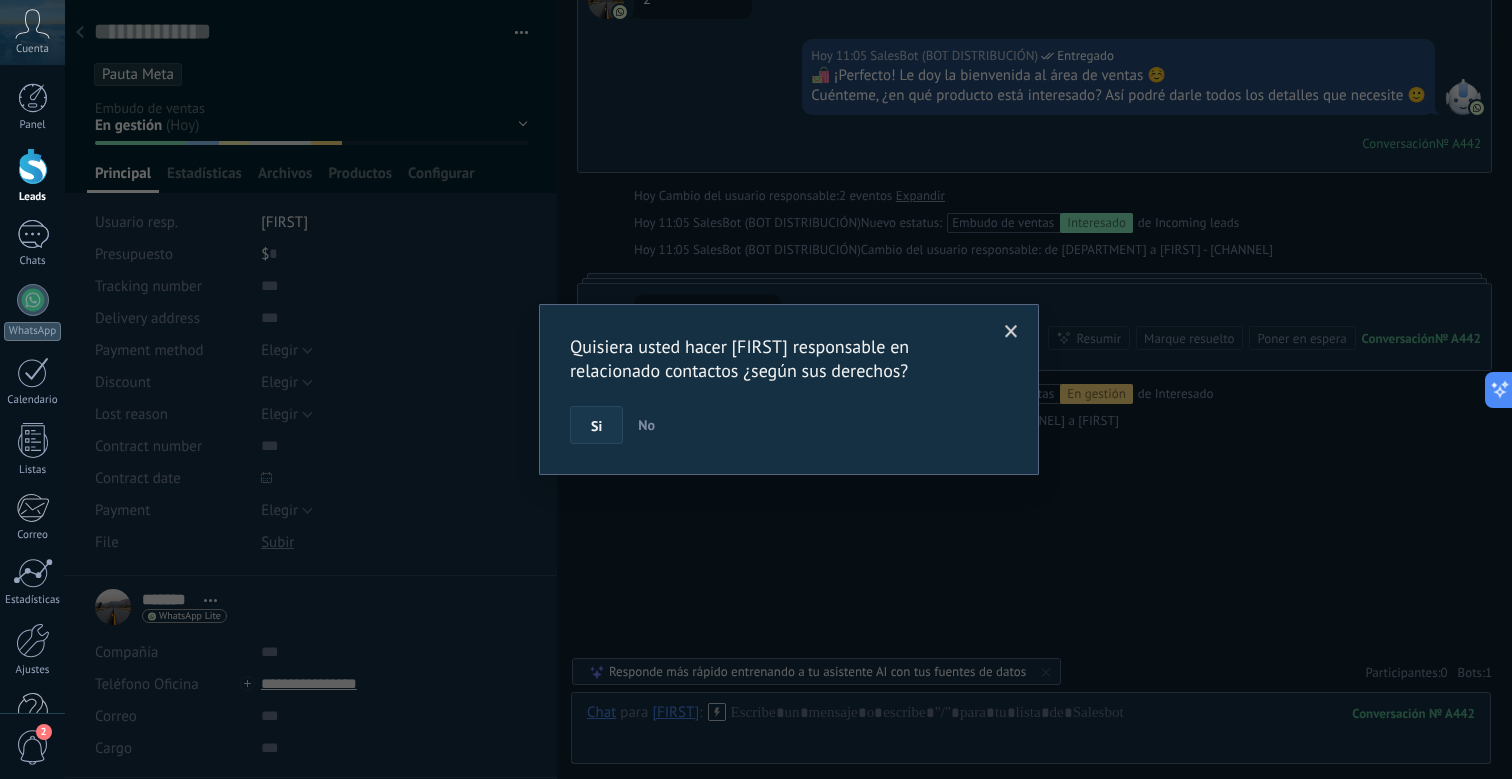 click on "Si" at bounding box center [596, 425] 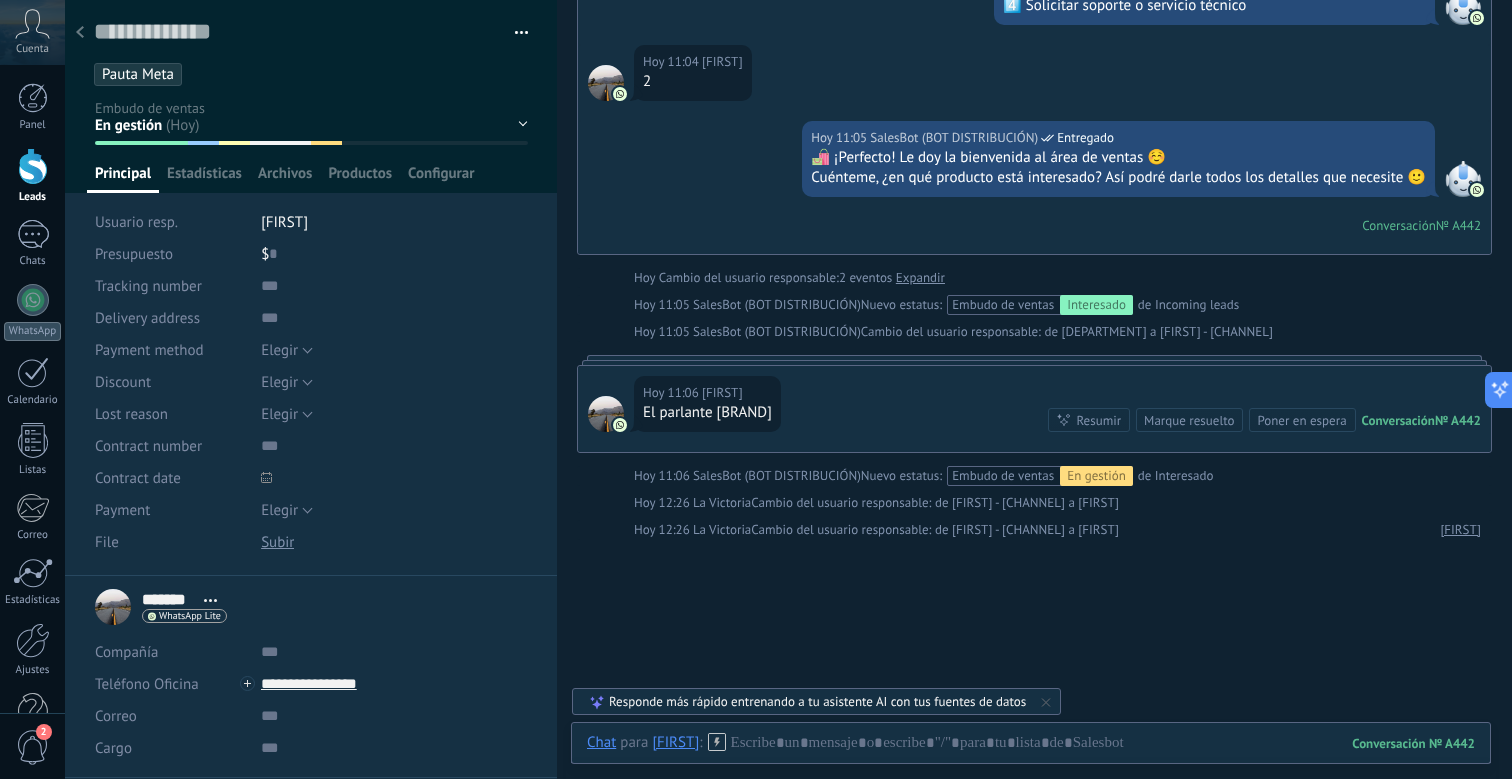 scroll, scrollTop: 631, scrollLeft: 0, axis: vertical 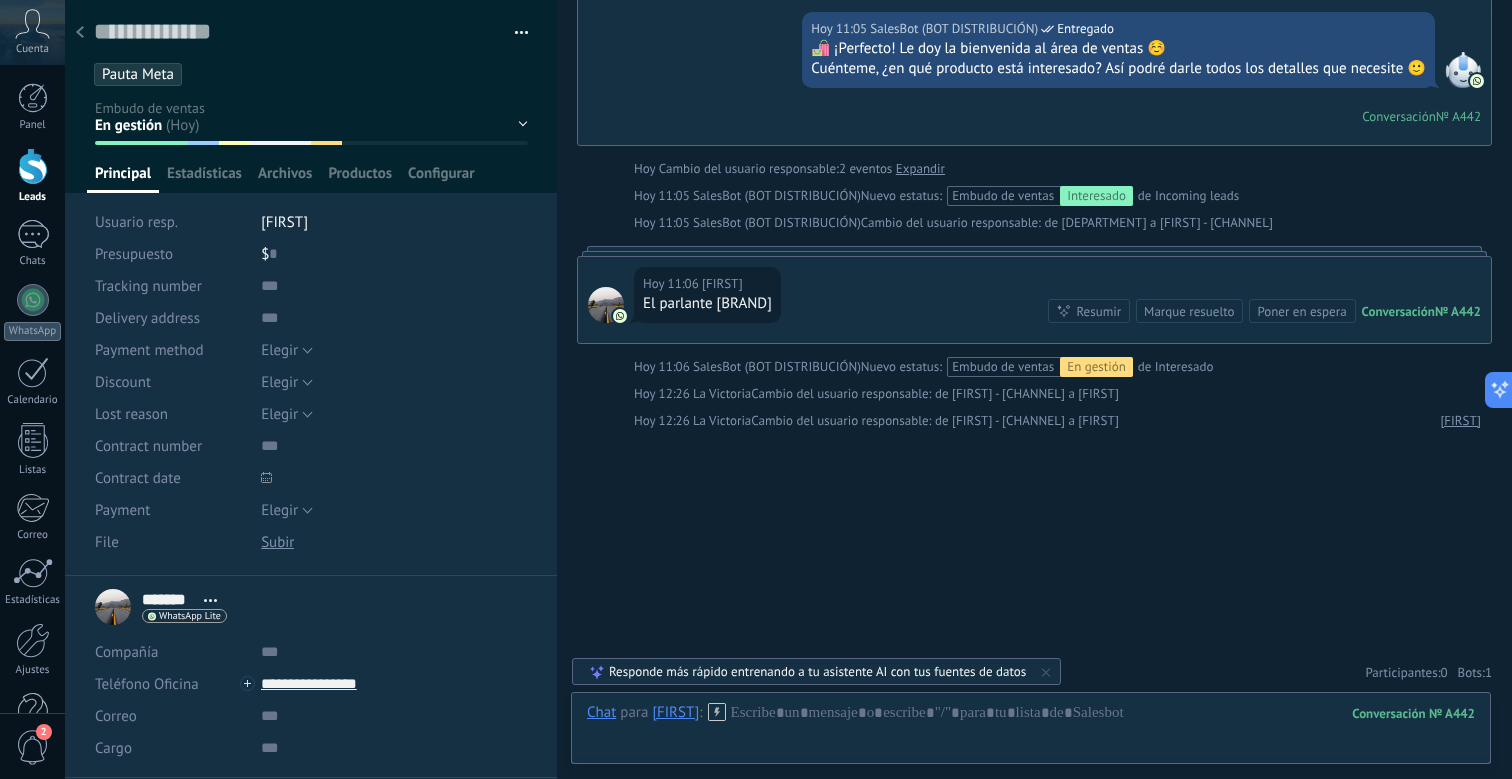 click at bounding box center (80, 33) 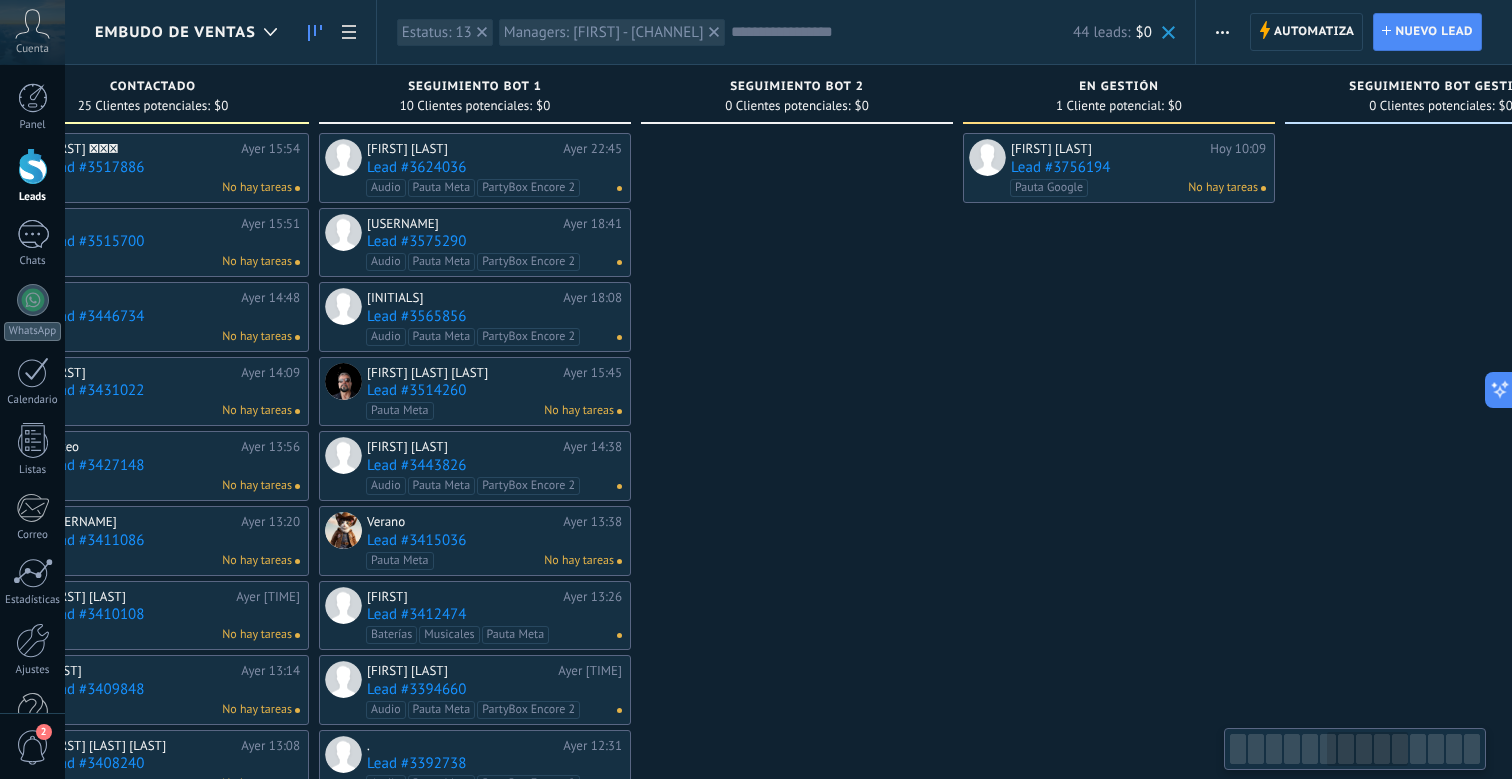 scroll, scrollTop: 0, scrollLeft: 1786, axis: horizontal 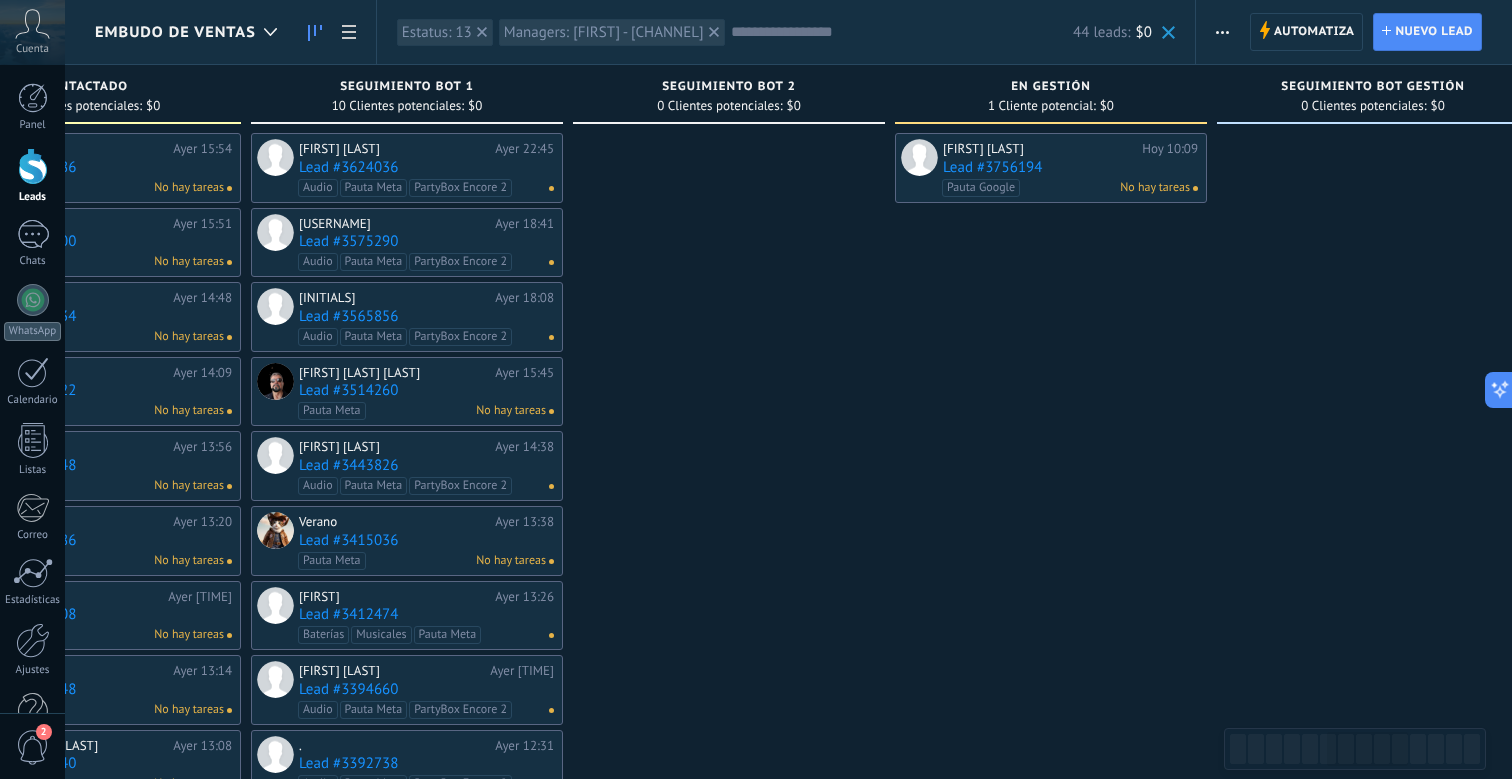 click on "Lead #3756194" at bounding box center [1070, 167] 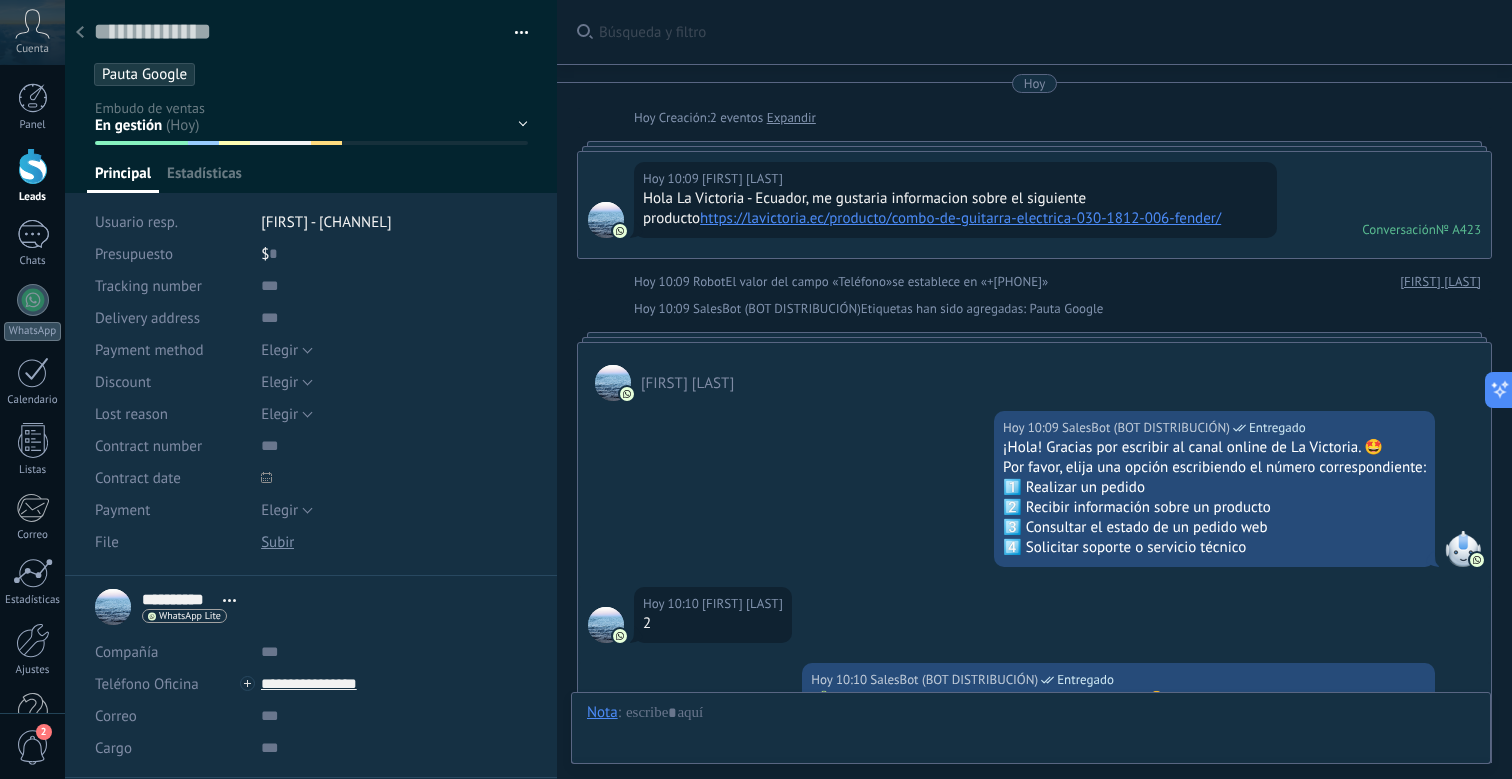 scroll, scrollTop: 30, scrollLeft: 0, axis: vertical 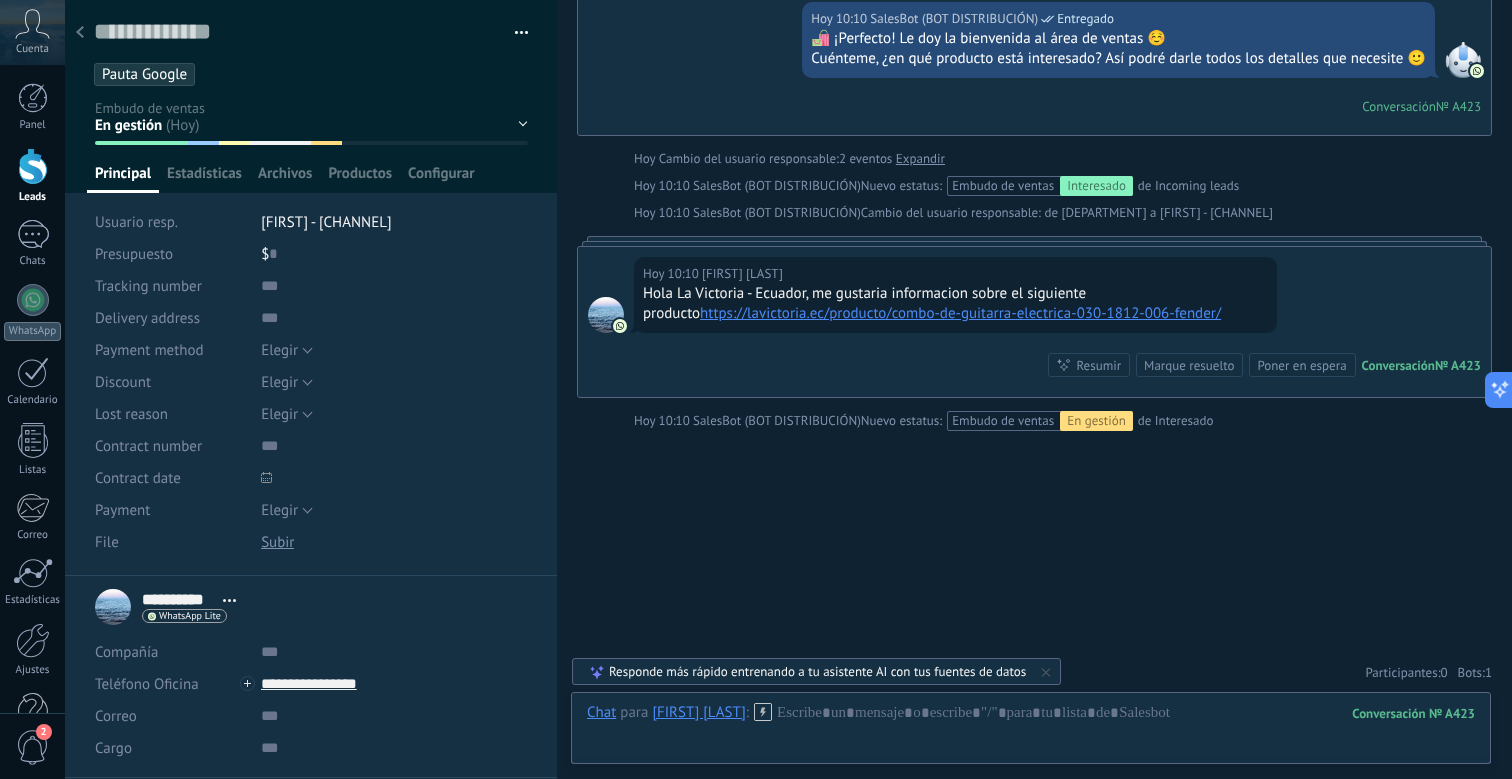 click on "[FIRST] - [CHANNEL]" at bounding box center [326, 222] 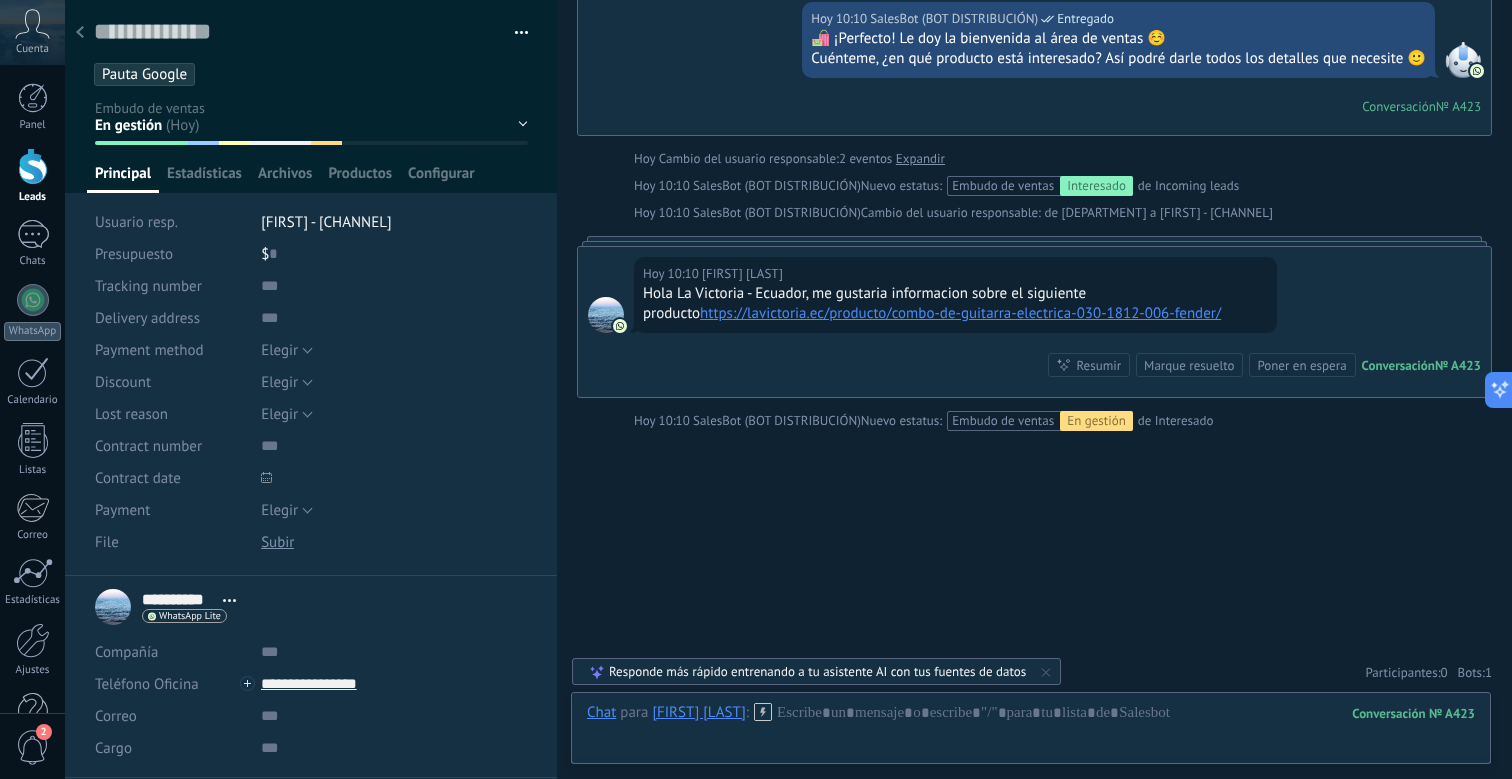 scroll, scrollTop: 901, scrollLeft: 0, axis: vertical 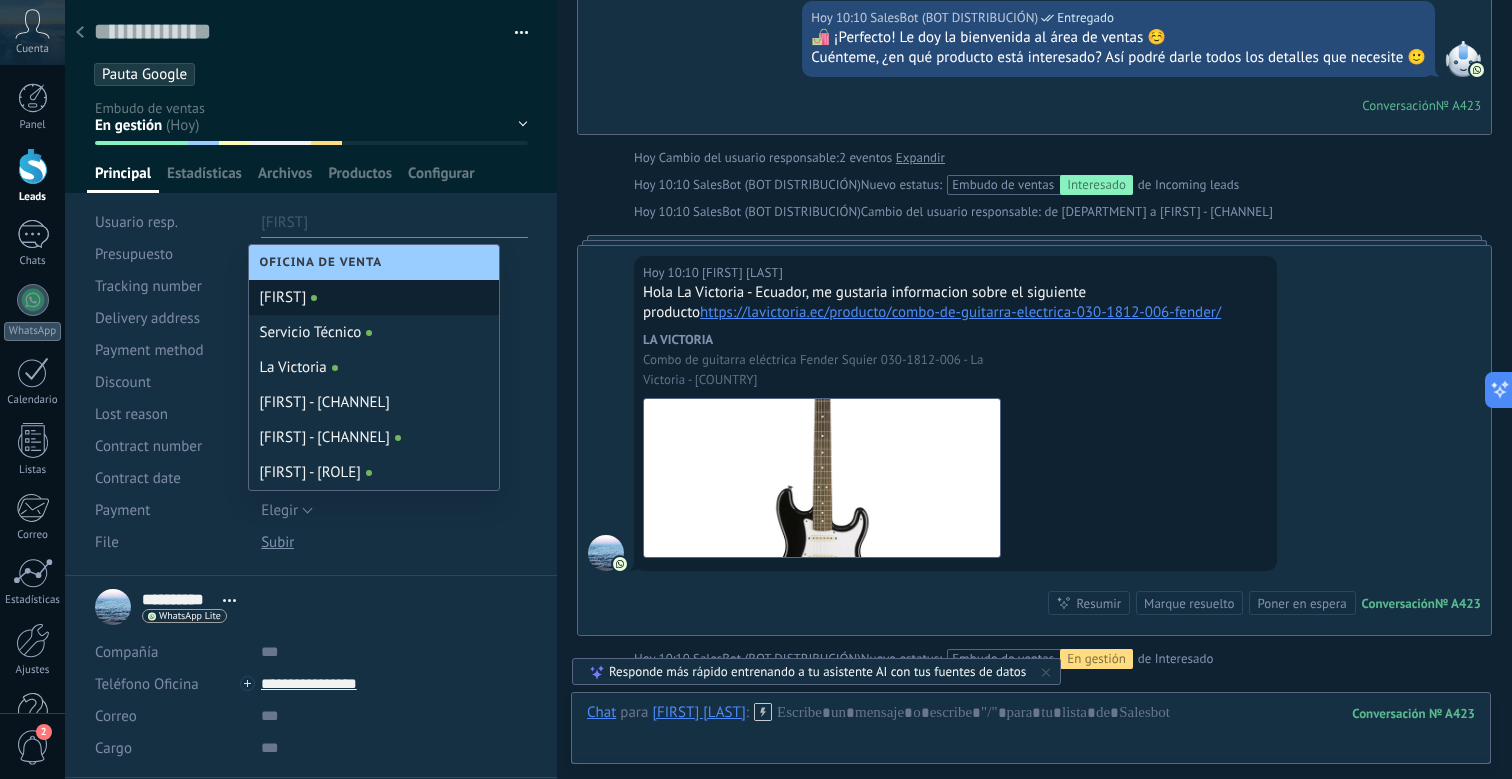 click on "[FIRST]" at bounding box center (374, 297) 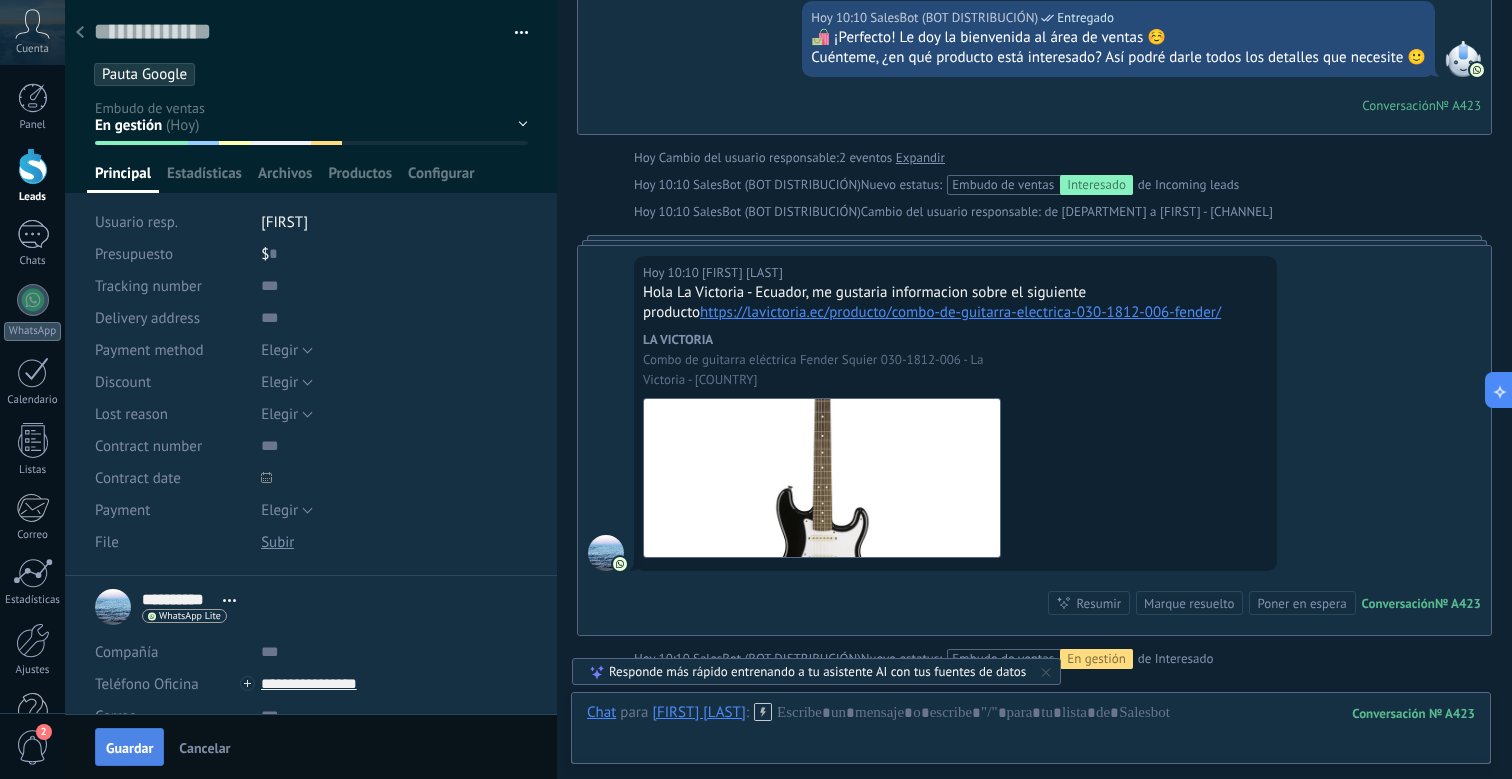 click on "Guardar" at bounding box center [129, 748] 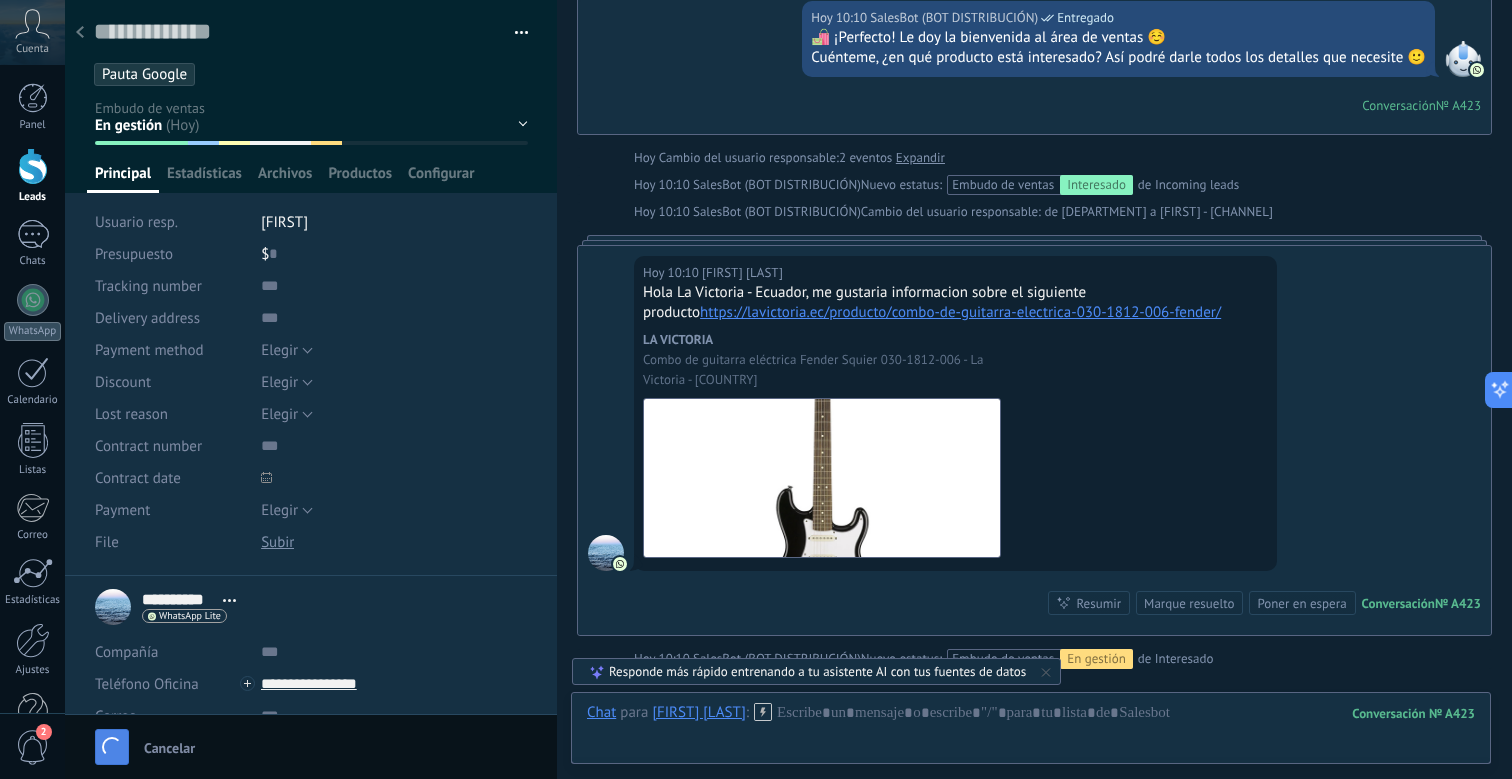 scroll, scrollTop: 928, scrollLeft: 0, axis: vertical 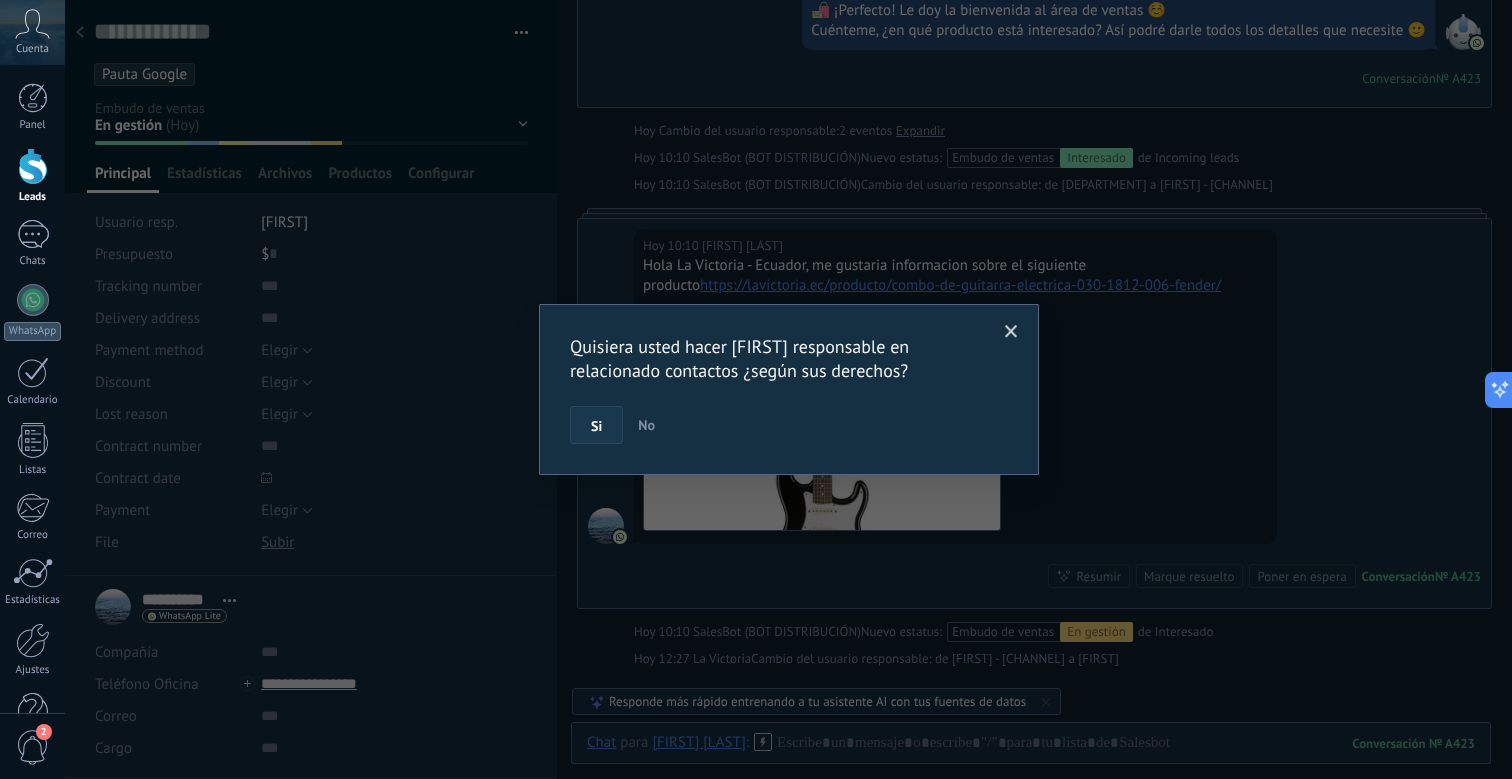 click on "Si" at bounding box center [596, 425] 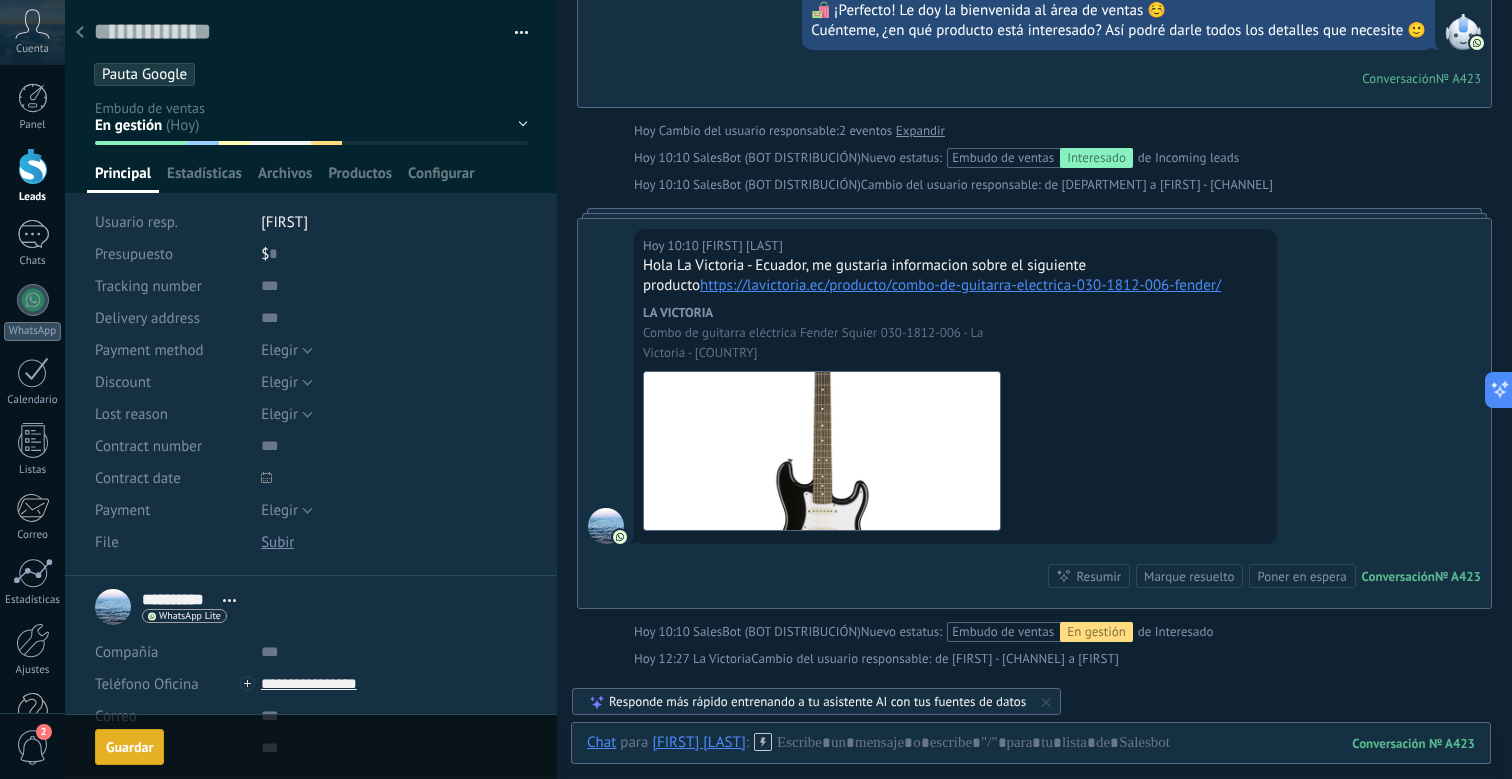 scroll, scrollTop: 955, scrollLeft: 0, axis: vertical 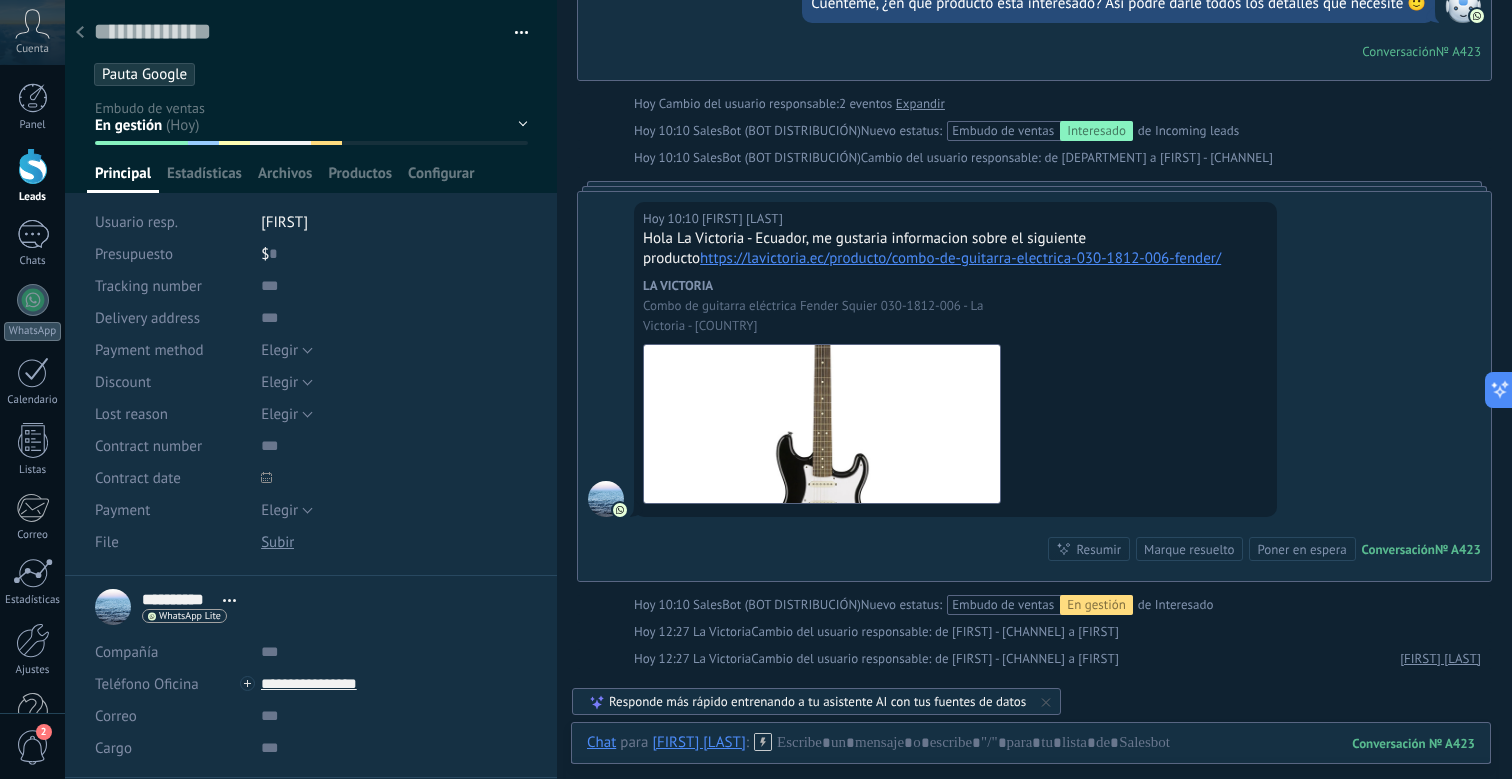 click at bounding box center [80, 33] 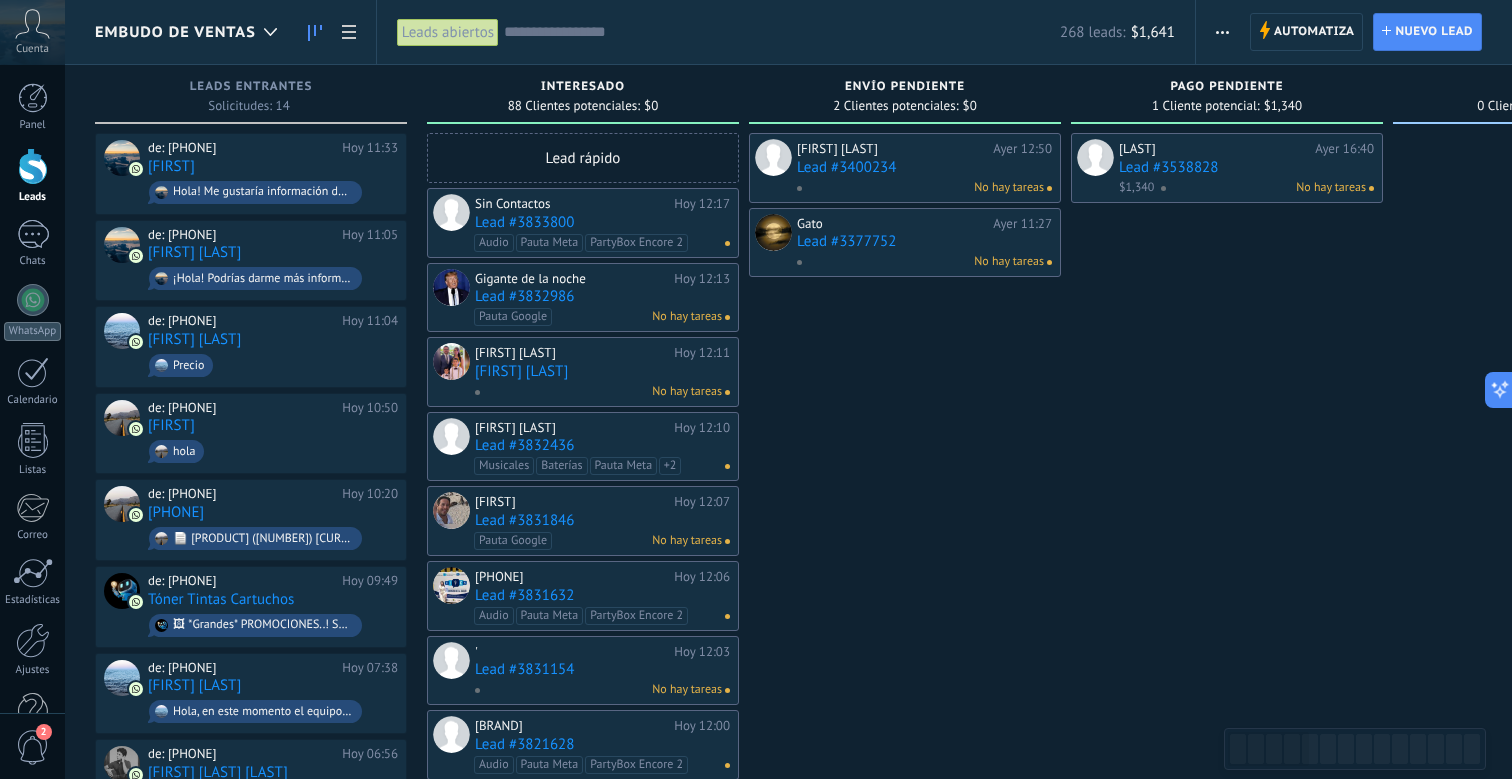 click on "Leads abiertos" at bounding box center (448, 32) 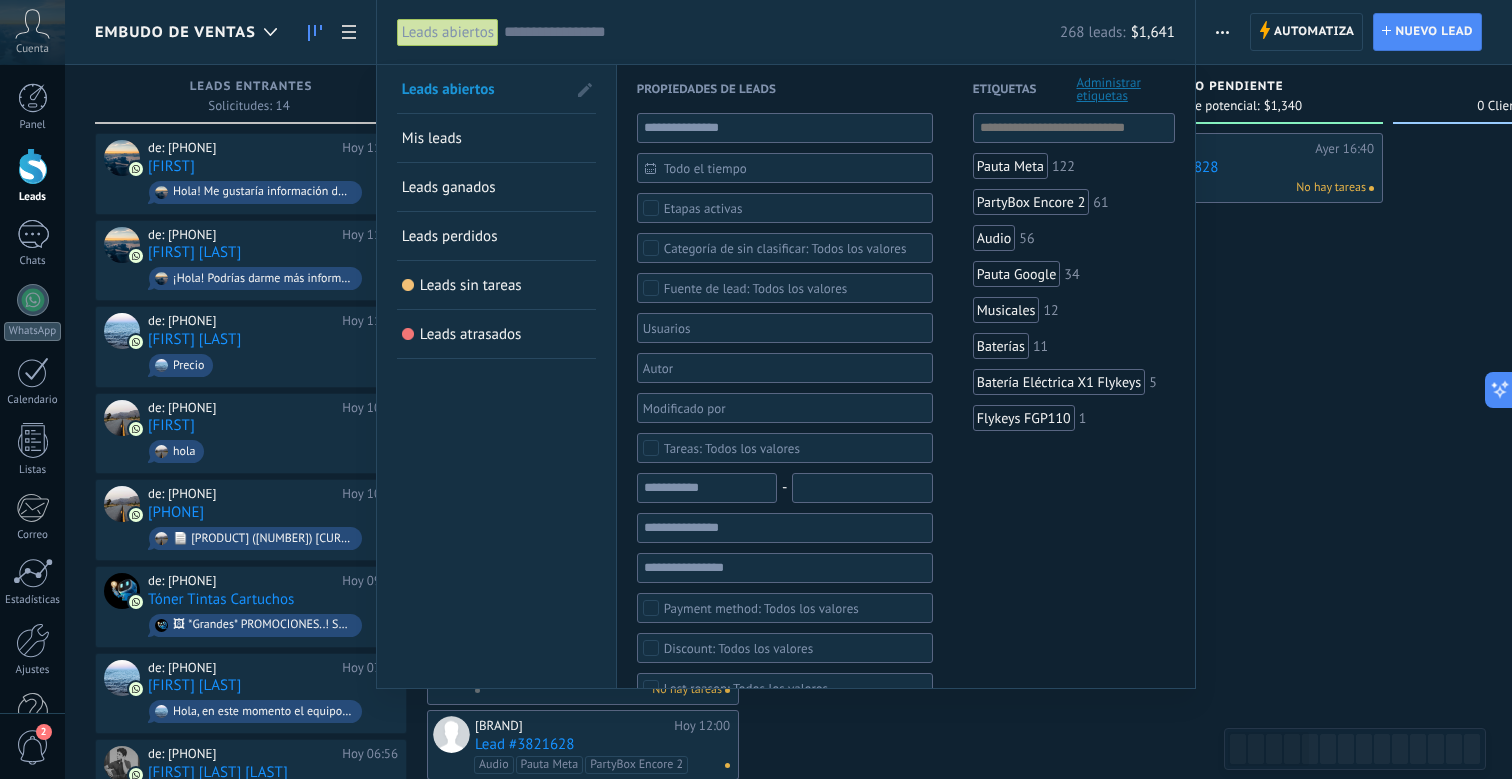 click at bounding box center (778, 328) 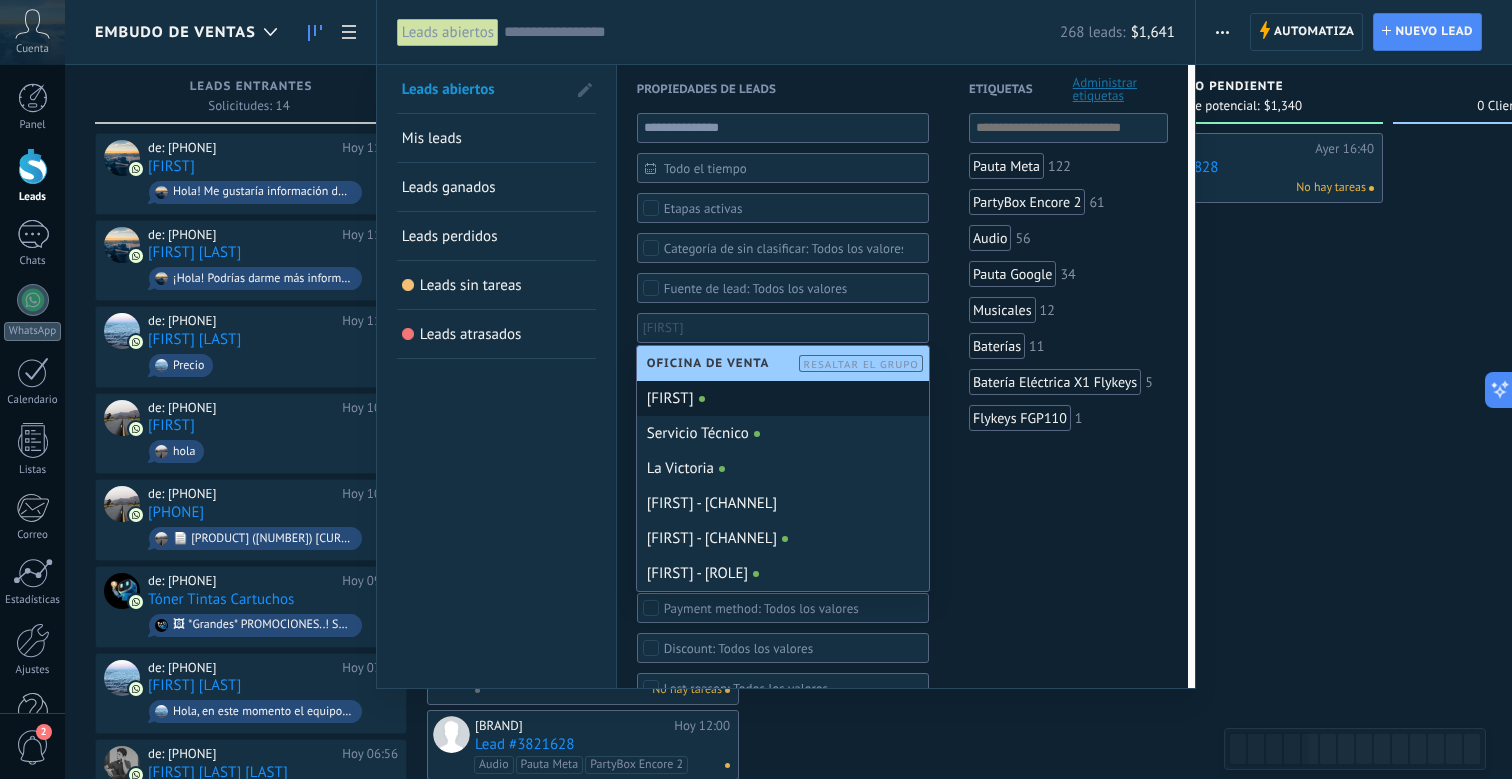 click on "[FIRST]" at bounding box center (783, 398) 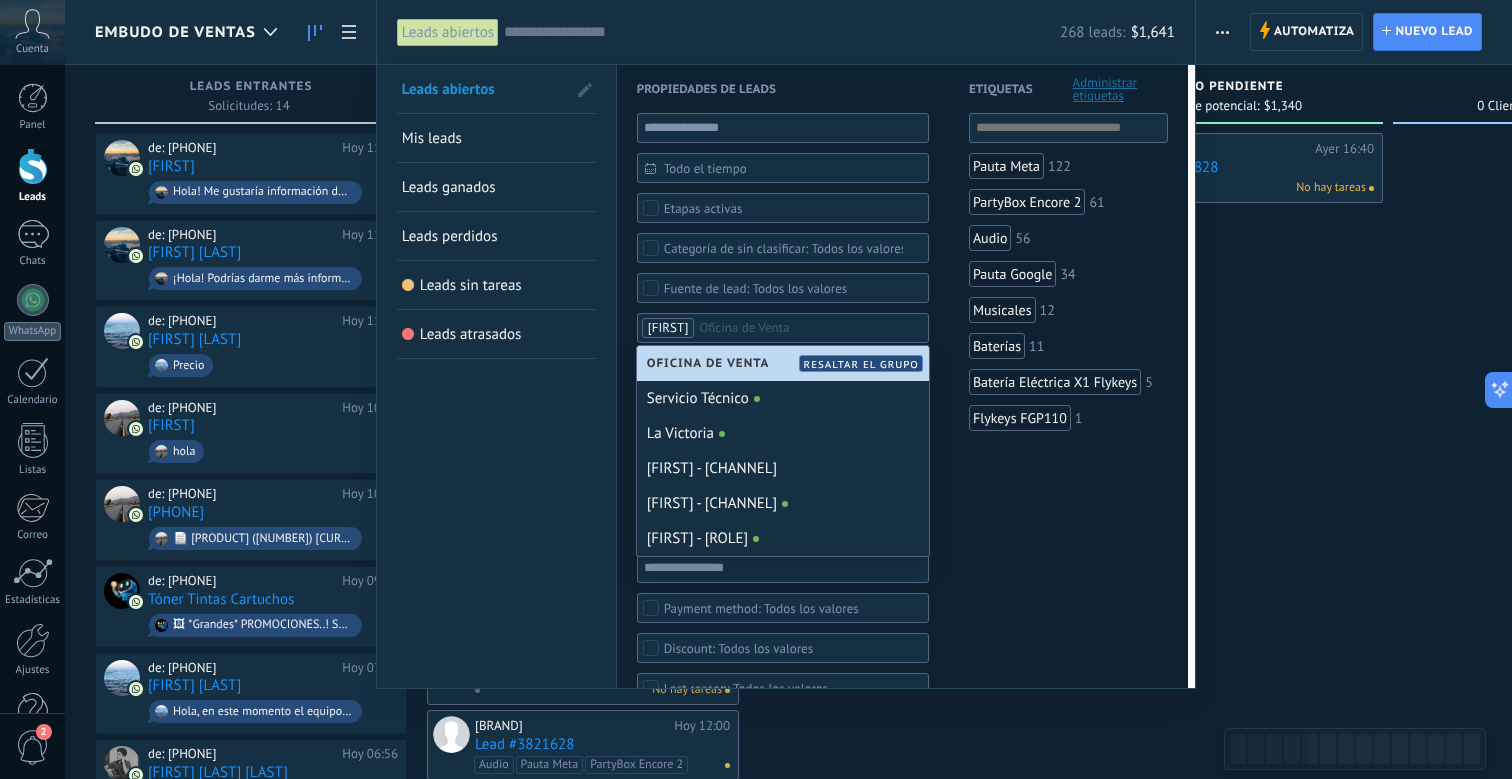 click on "Leads abiertos Mis leads Leads ganados Leads perdidos Leads sin tareas Leads atrasados Guardar" at bounding box center (497, 810) 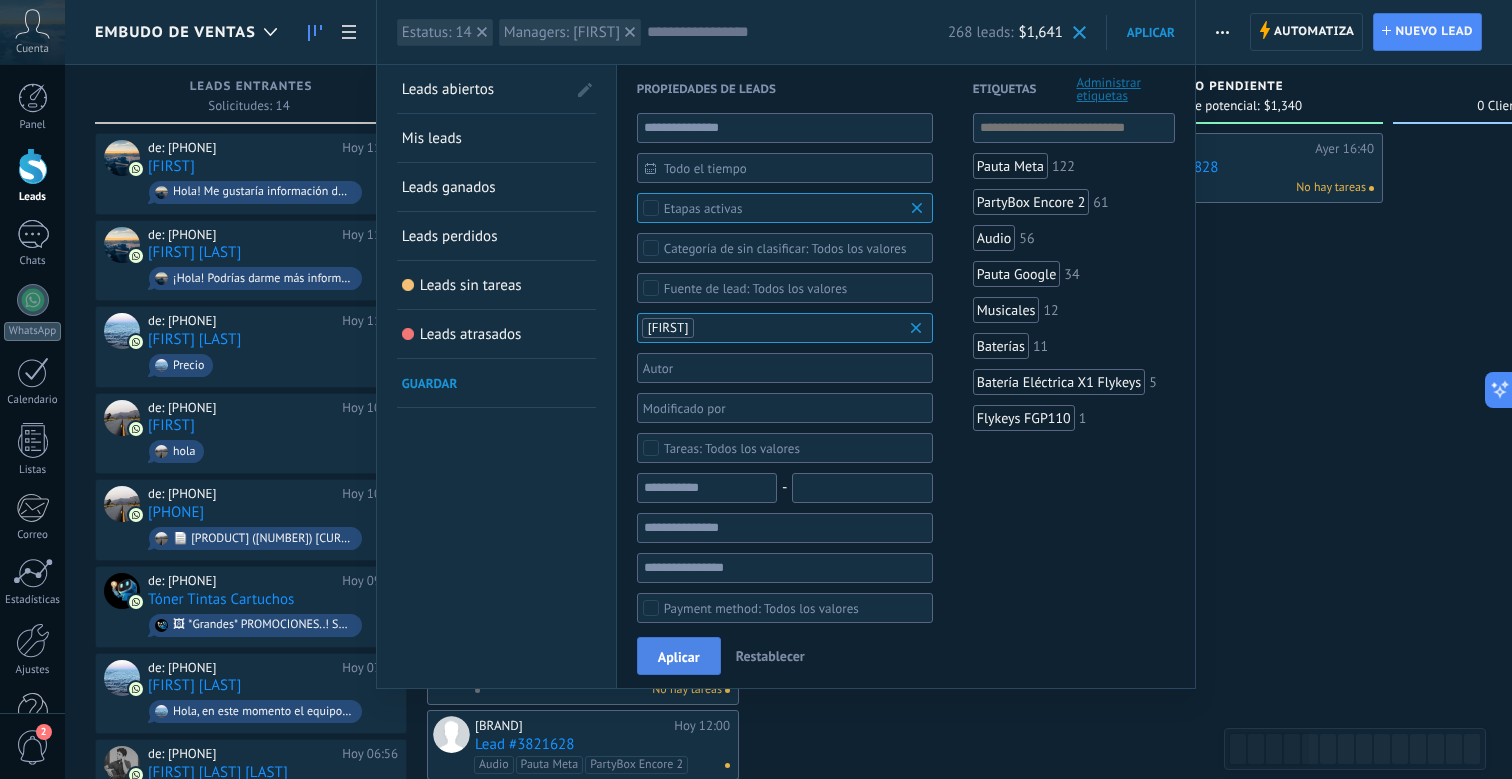 click on "Aplicar" at bounding box center (679, 656) 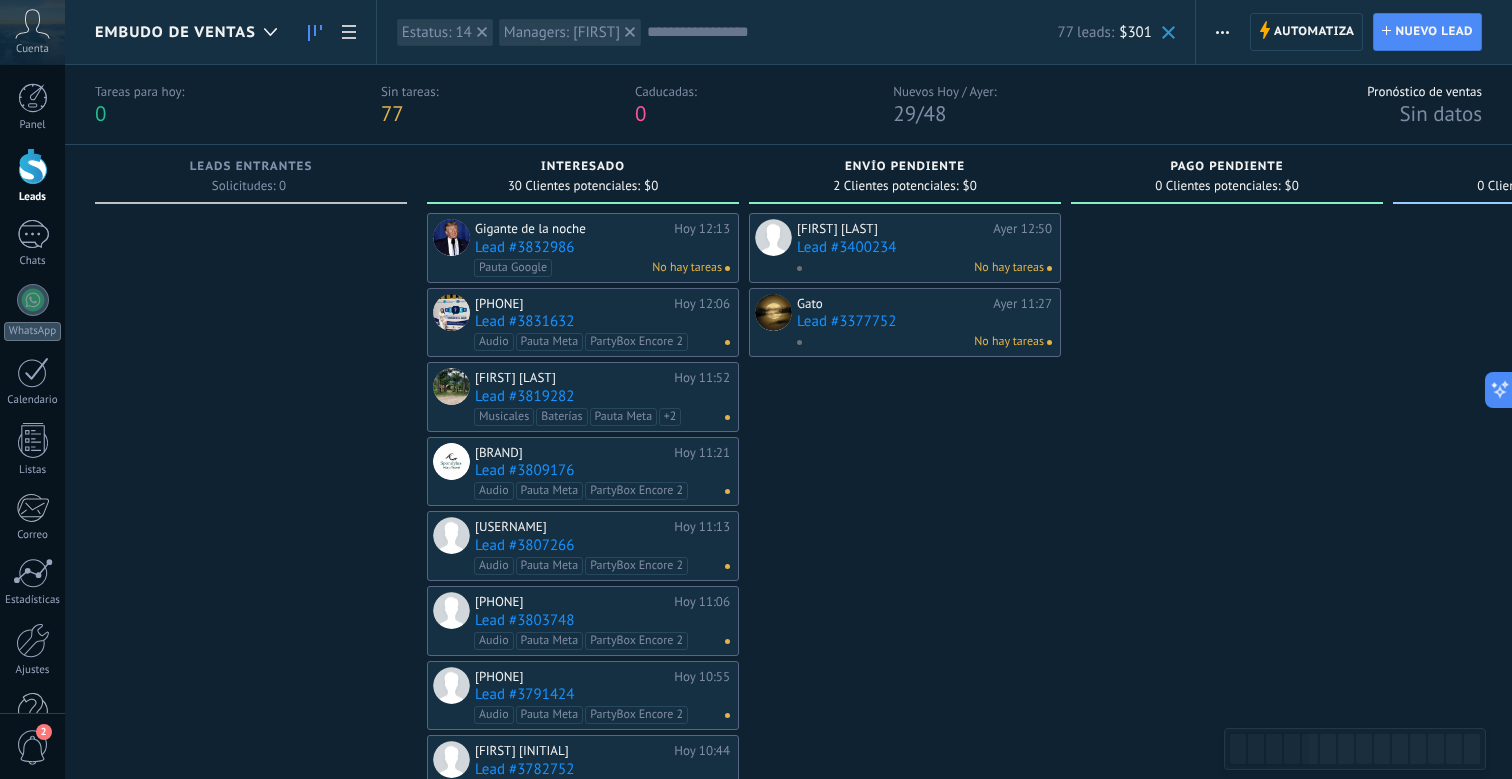 click on "Audio Pauta Meta PartyBox Encore 2 No hay tareas" at bounding box center [598, 342] 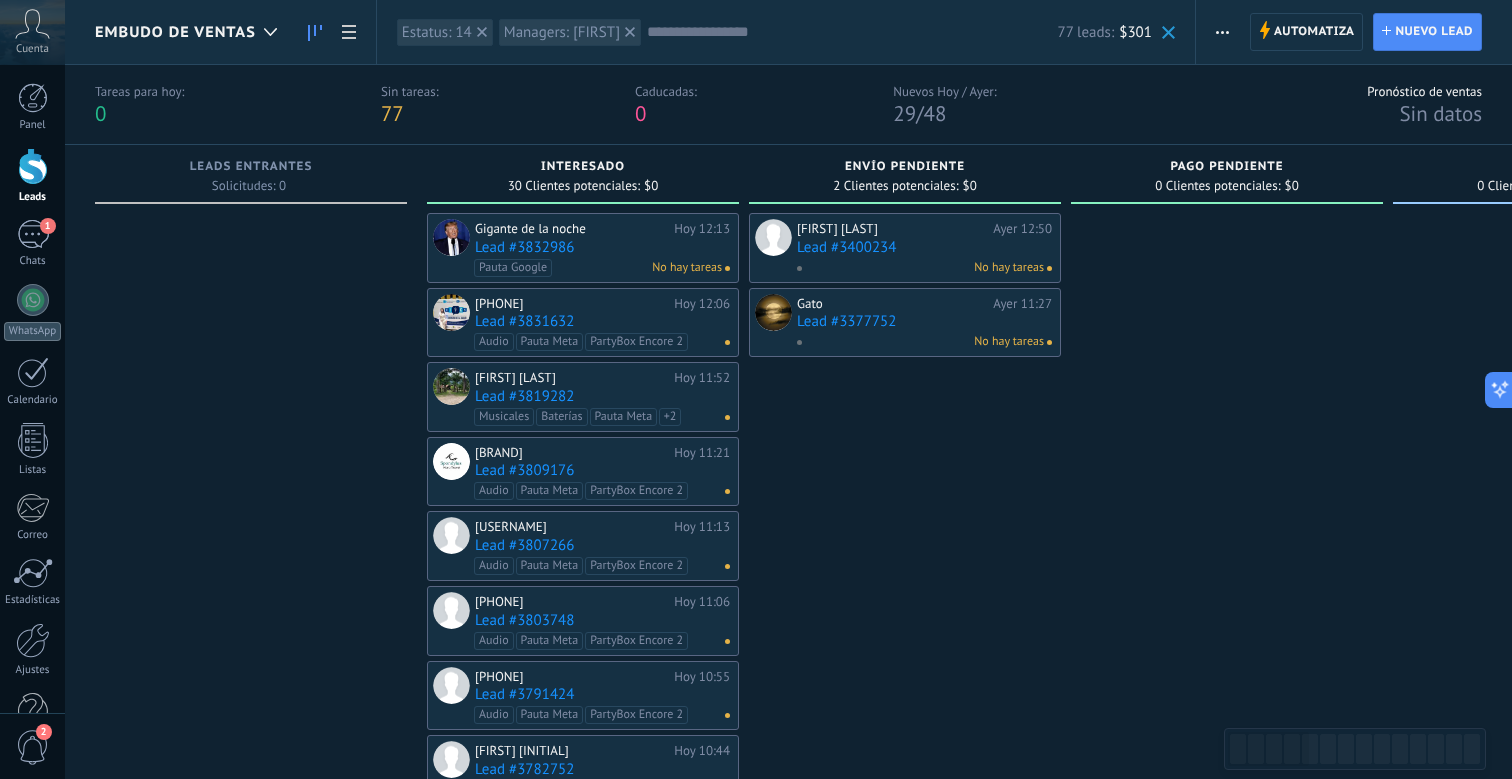 click on "Lead #3831632" at bounding box center [602, 321] 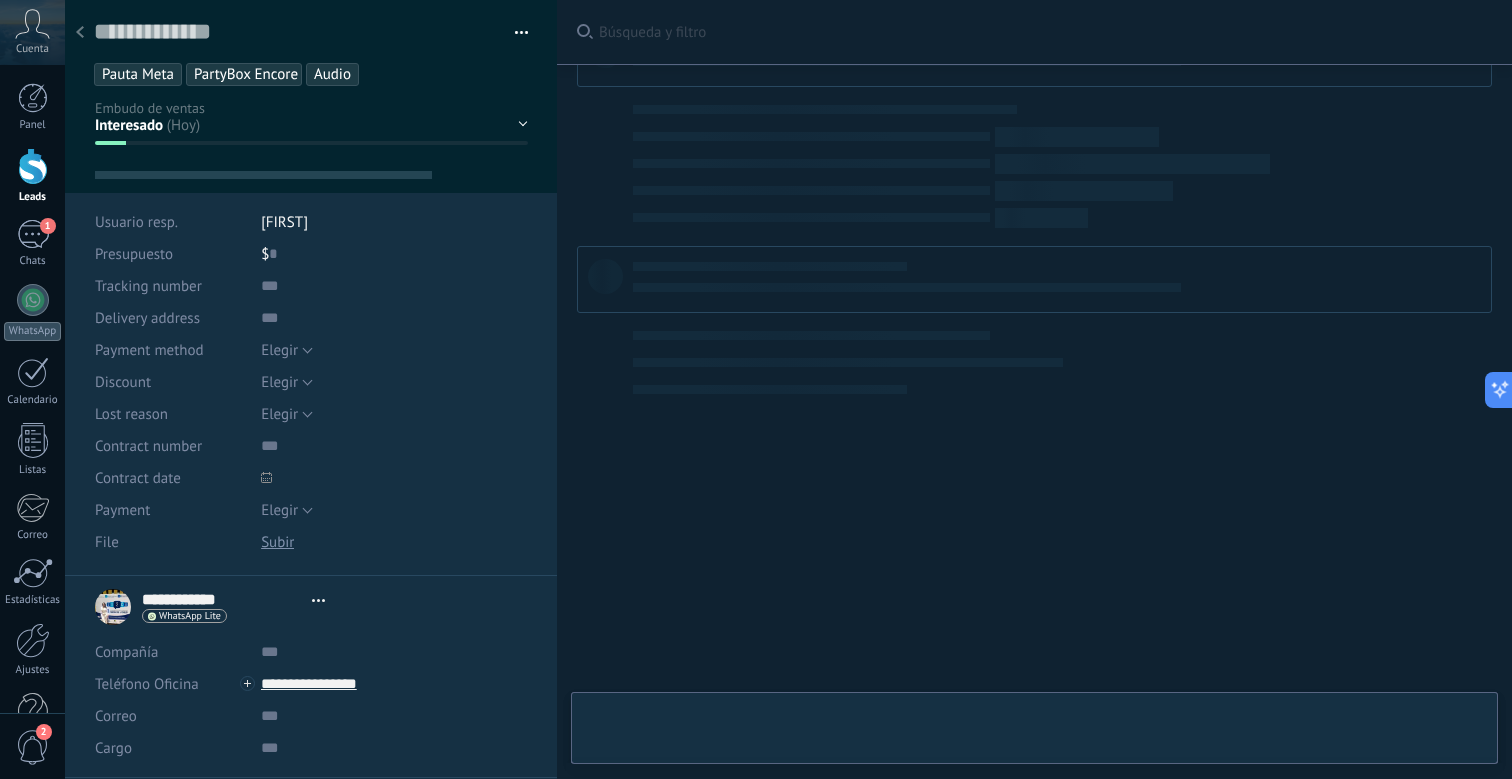 scroll, scrollTop: 658, scrollLeft: 0, axis: vertical 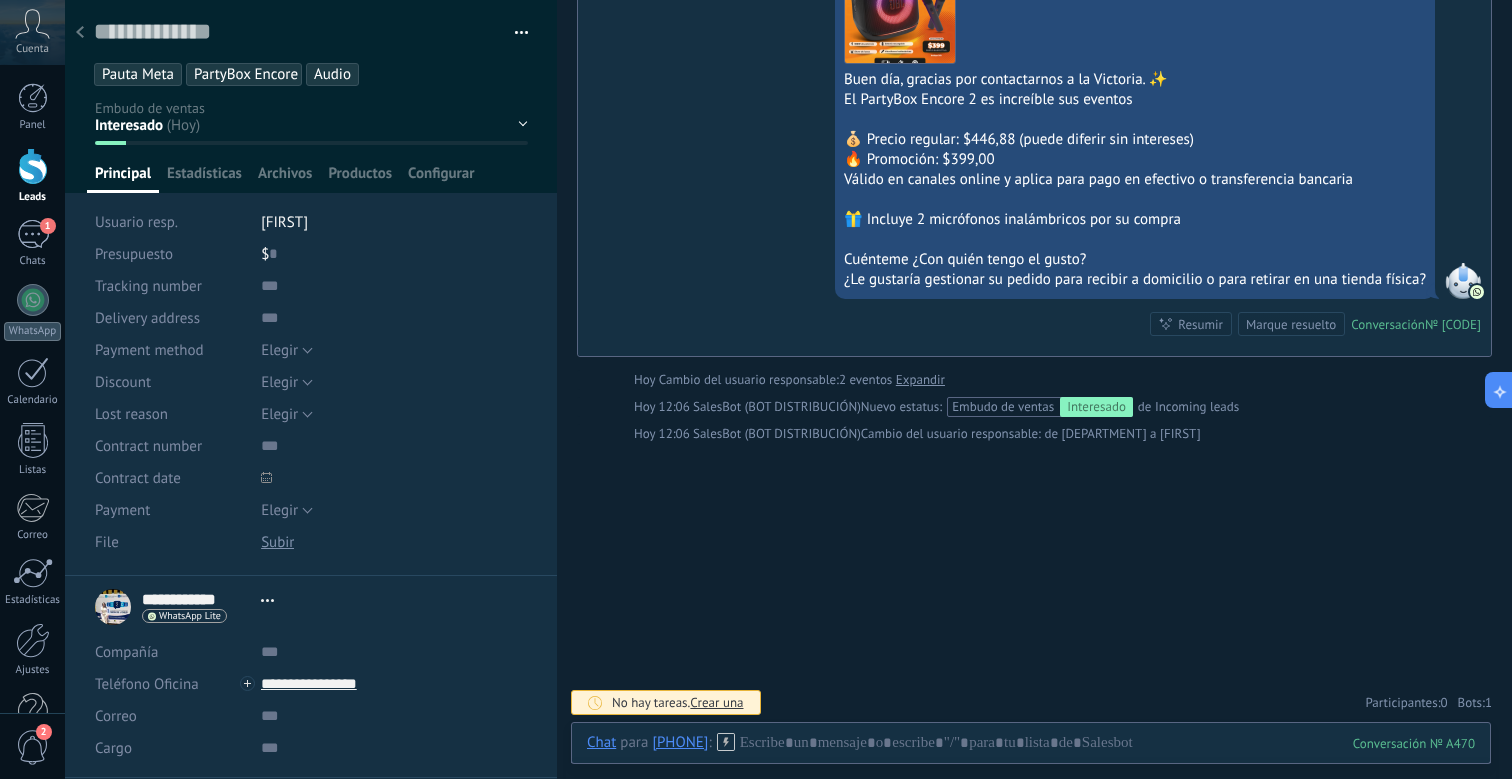 click at bounding box center (80, 33) 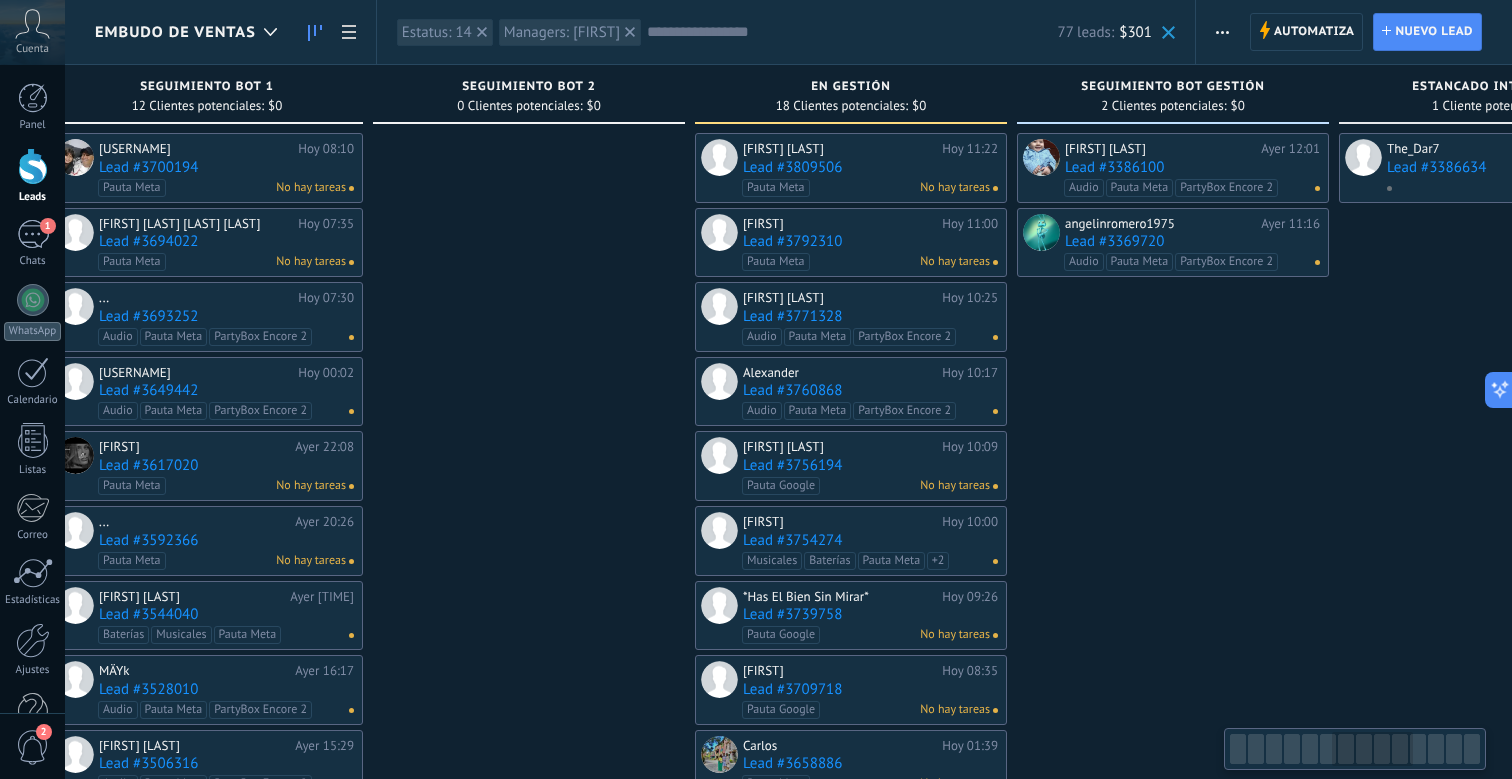 scroll, scrollTop: 0, scrollLeft: 2072, axis: horizontal 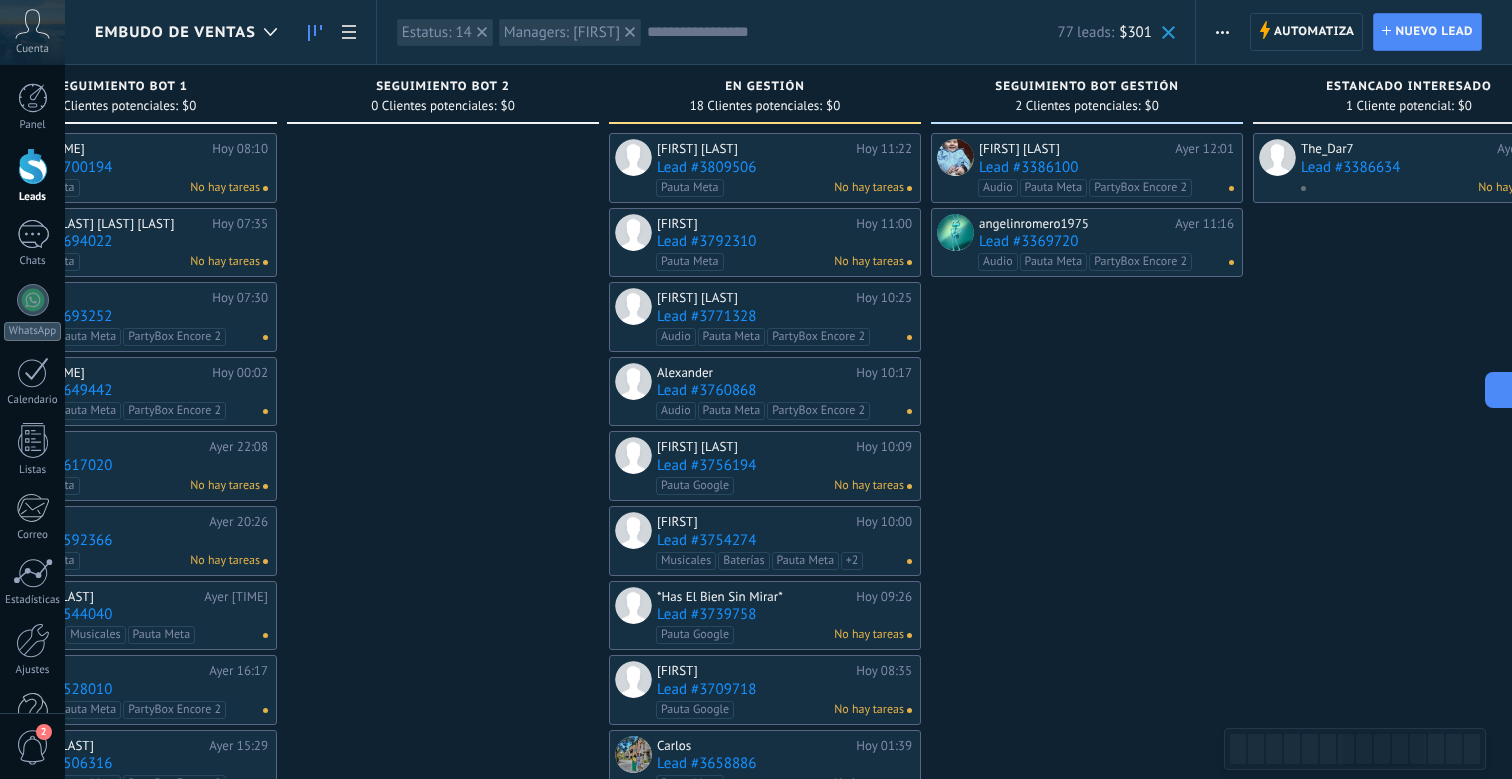 click on "Lead #3792310" at bounding box center (784, 241) 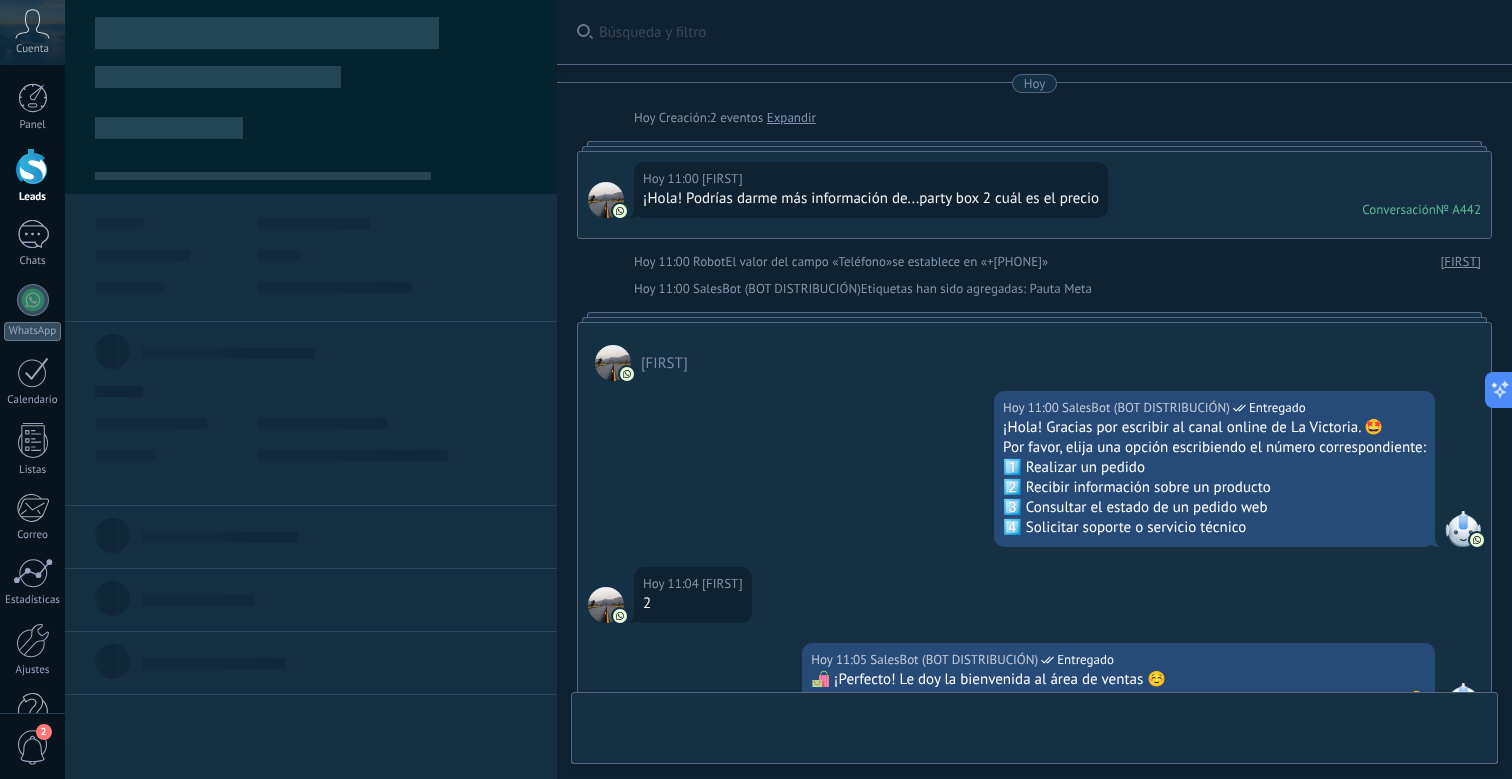 scroll, scrollTop: 604, scrollLeft: 0, axis: vertical 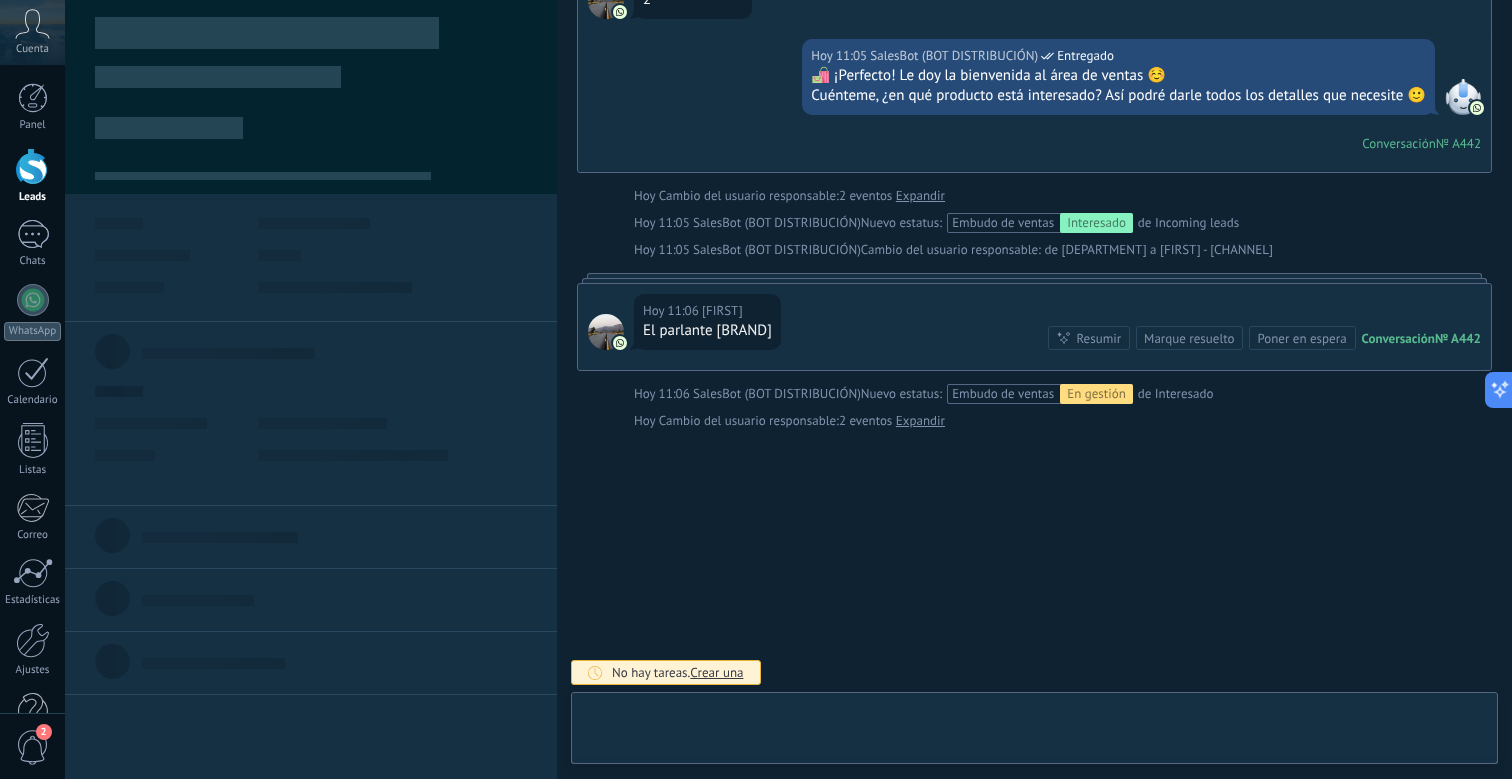 type on "**********" 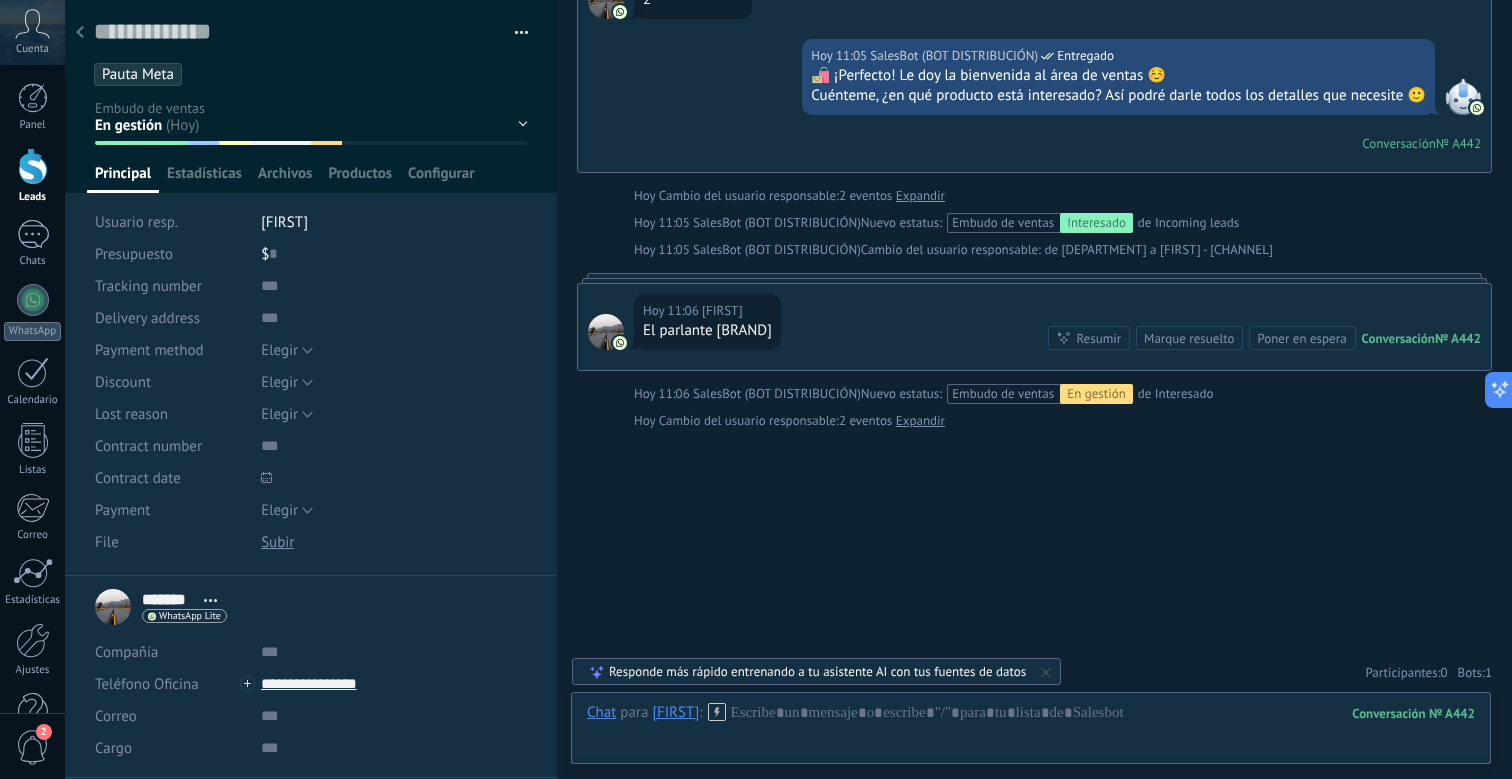 click on "Interesado
Envío pendiente
PAGO PENDIENTE
RESERVAS
Contactado
Seguimiento Bot 1" at bounding box center [0, 0] 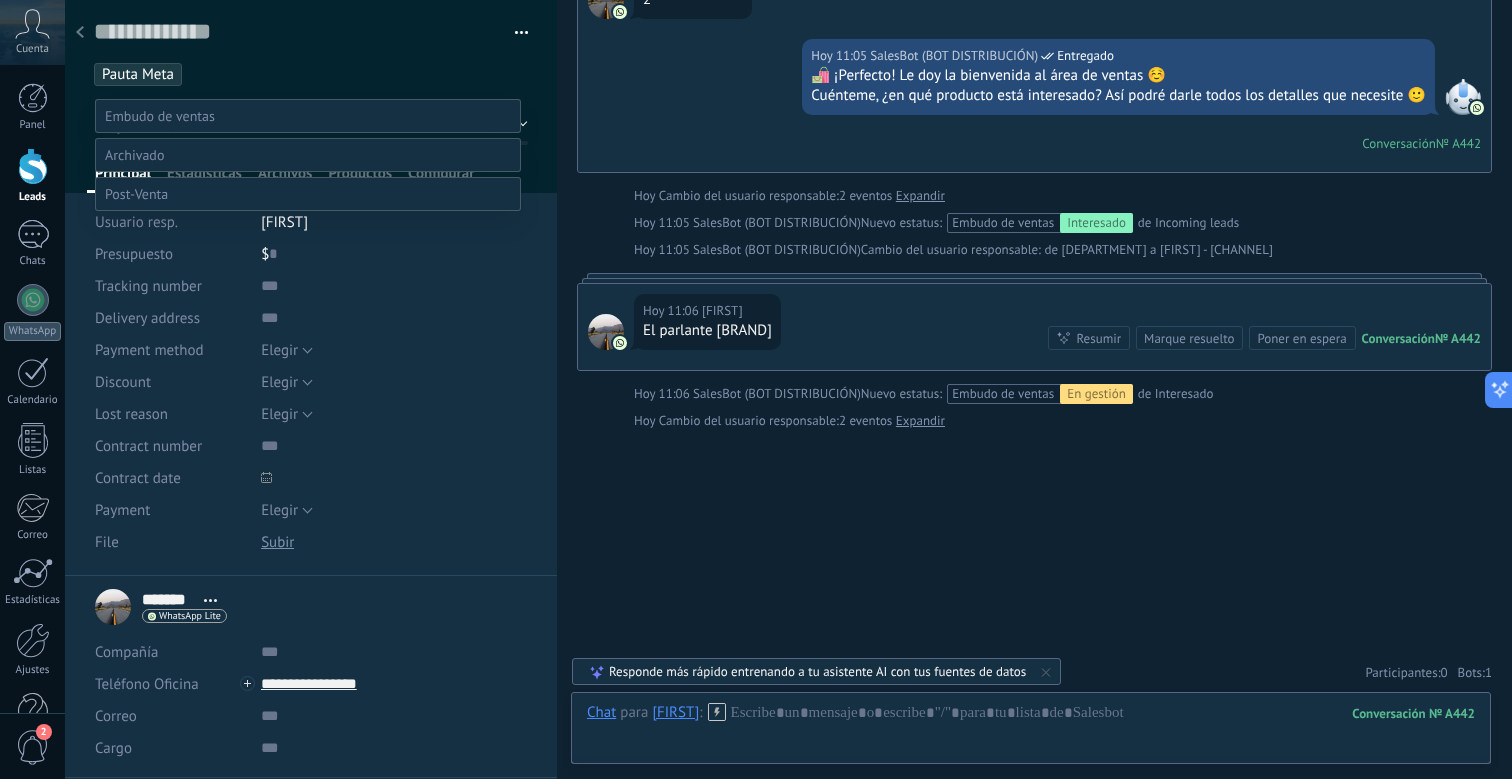 click at bounding box center [308, 116] 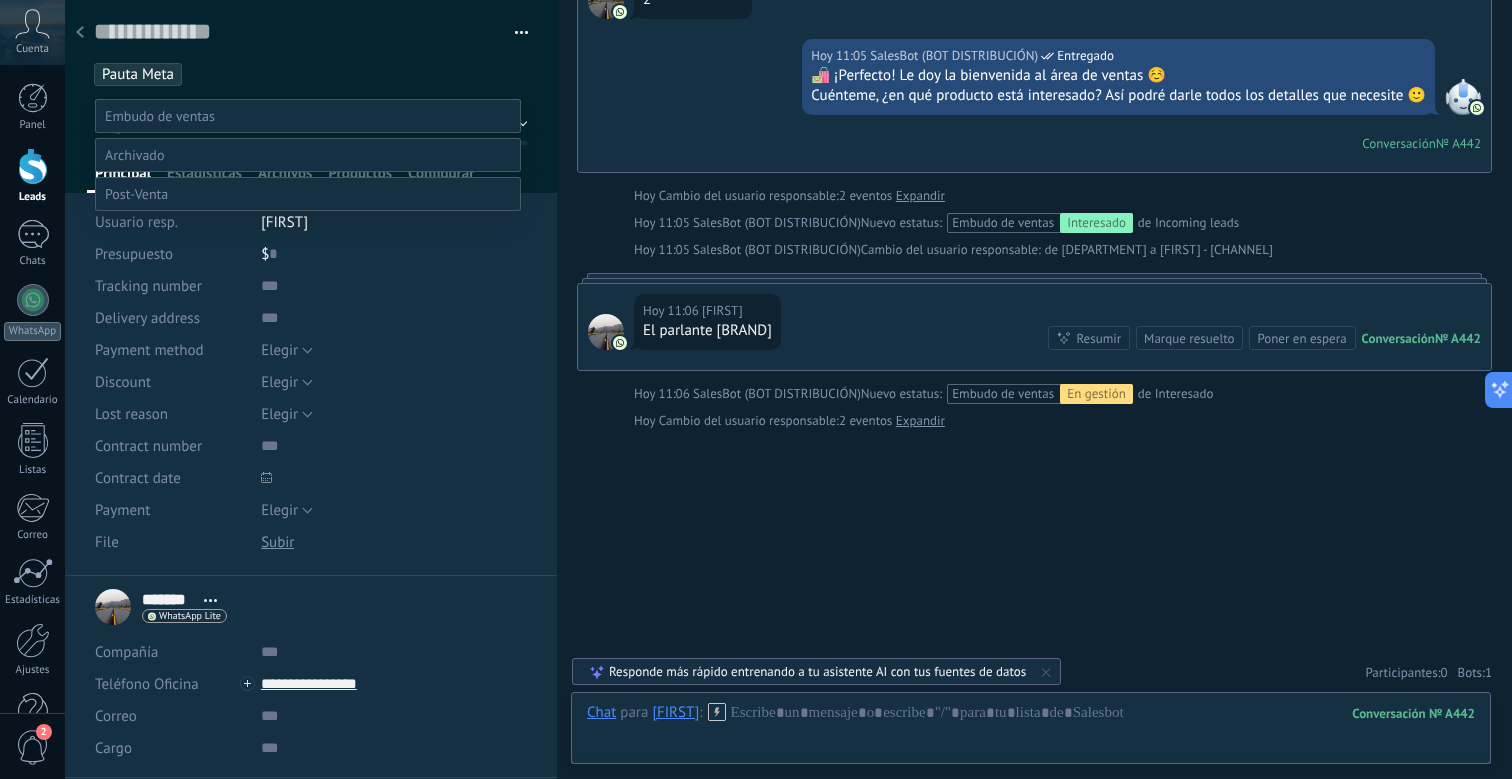 click at bounding box center (788, 389) 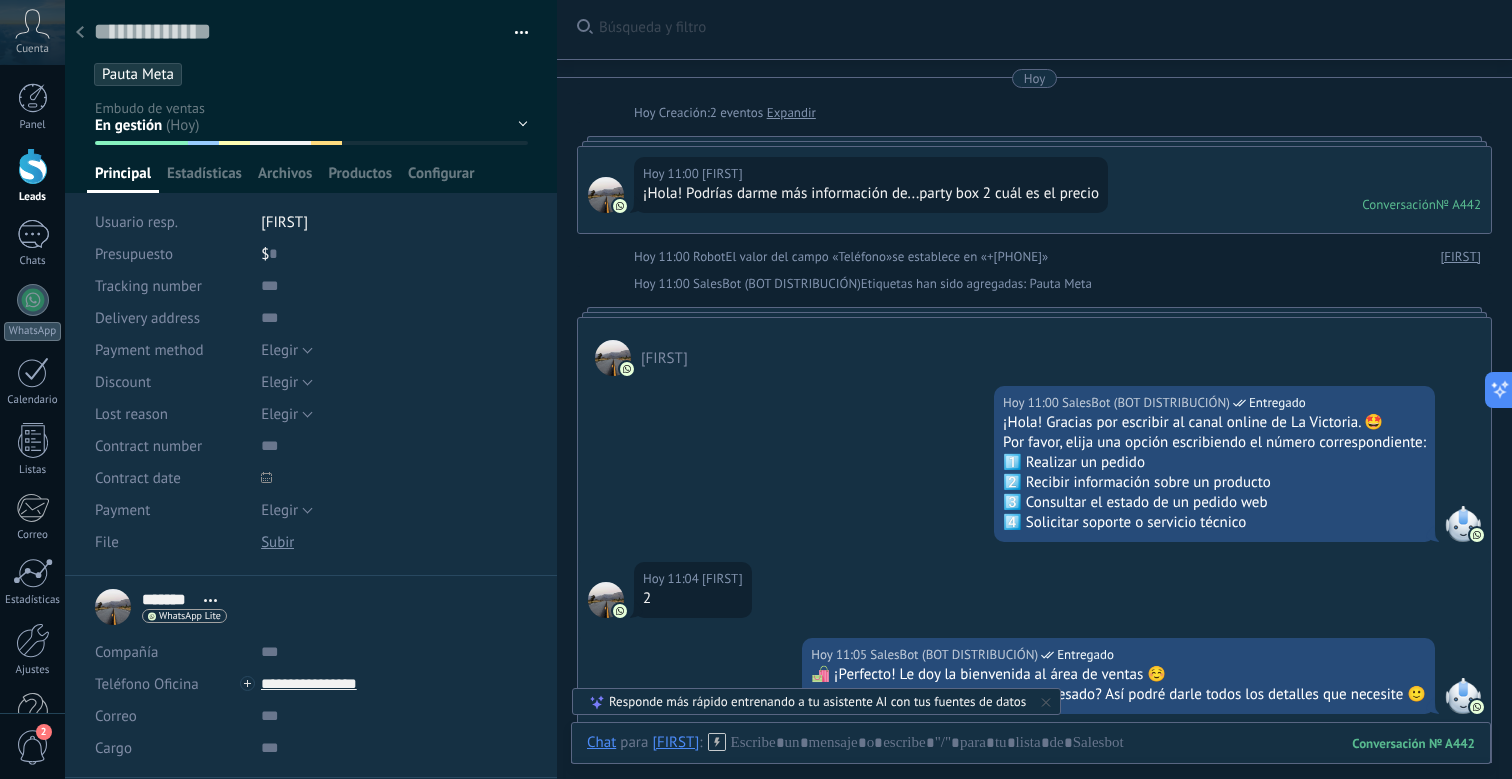 scroll, scrollTop: 0, scrollLeft: 0, axis: both 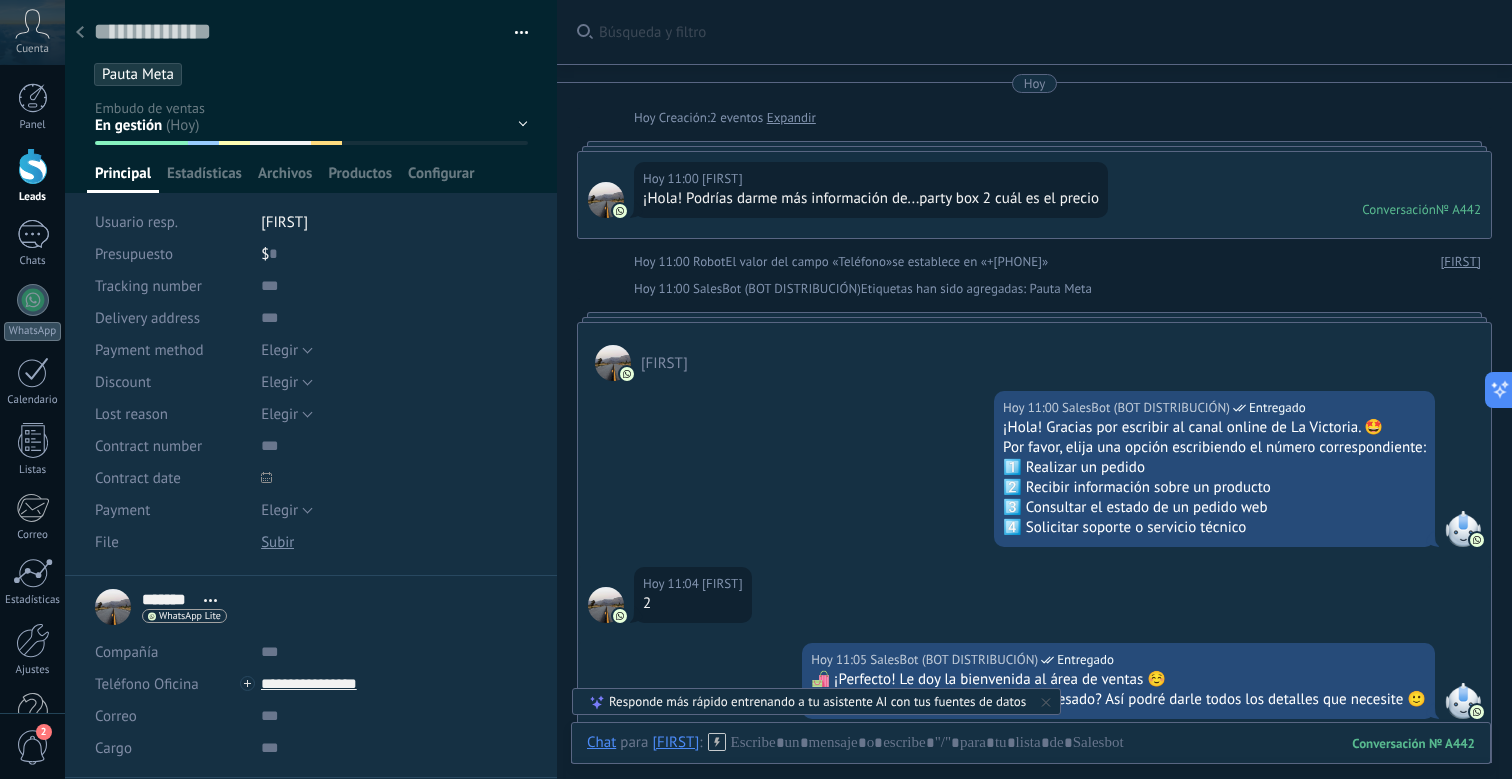 click at bounding box center (522, 36) 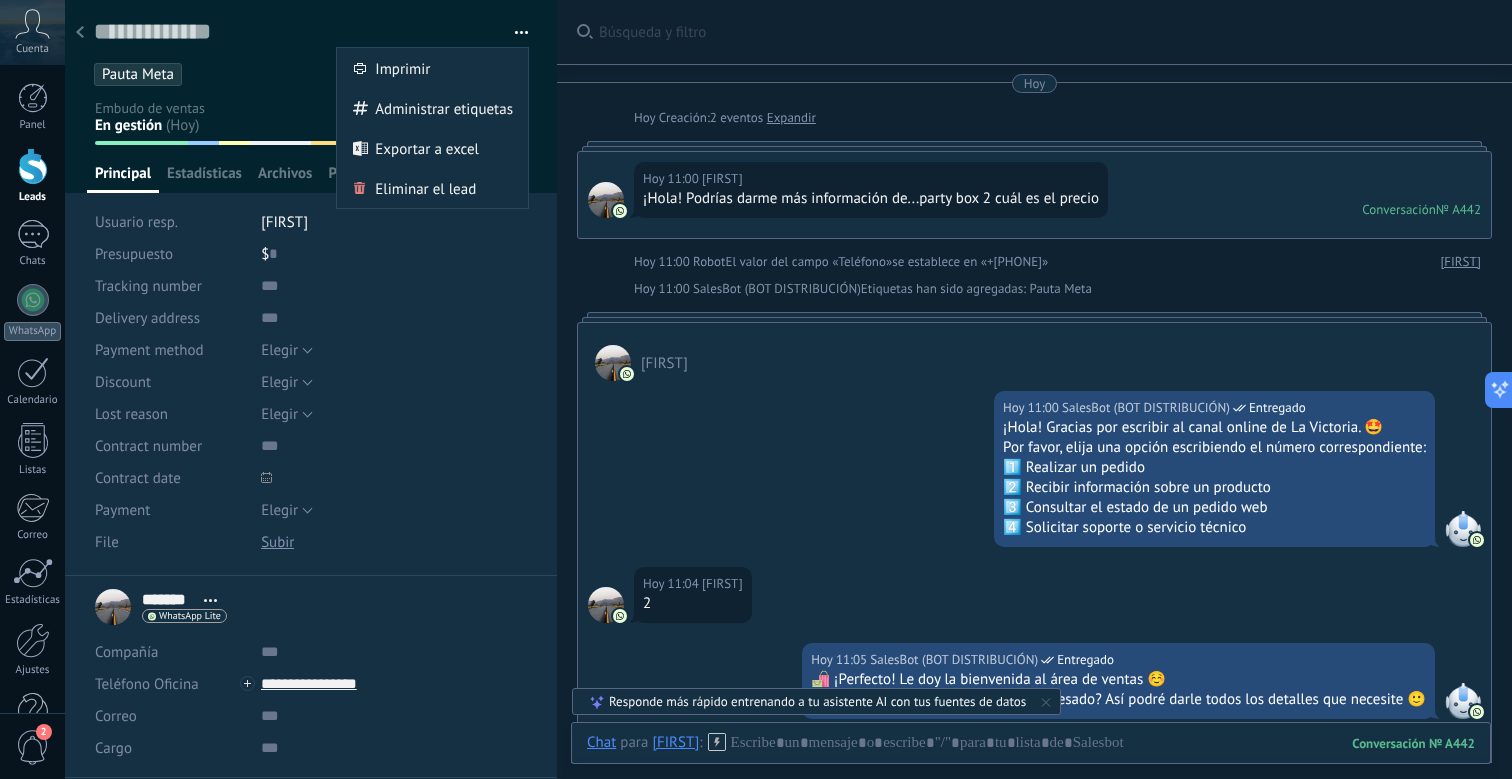 click at bounding box center (522, 36) 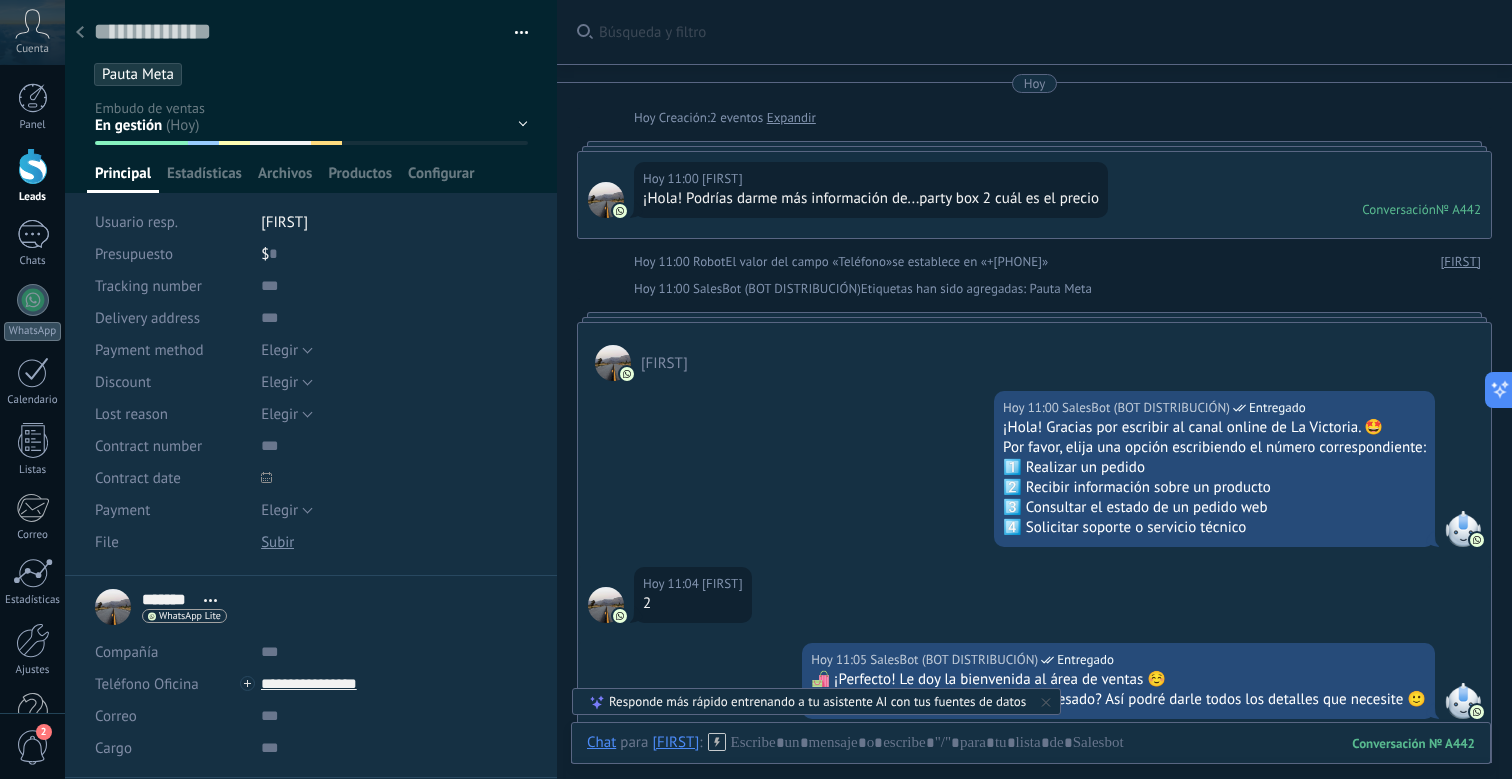 click on "Interesado
Envío pendiente
PAGO PENDIENTE
RESERVAS
Contactado
Seguimiento Bot 1" at bounding box center [0, 0] 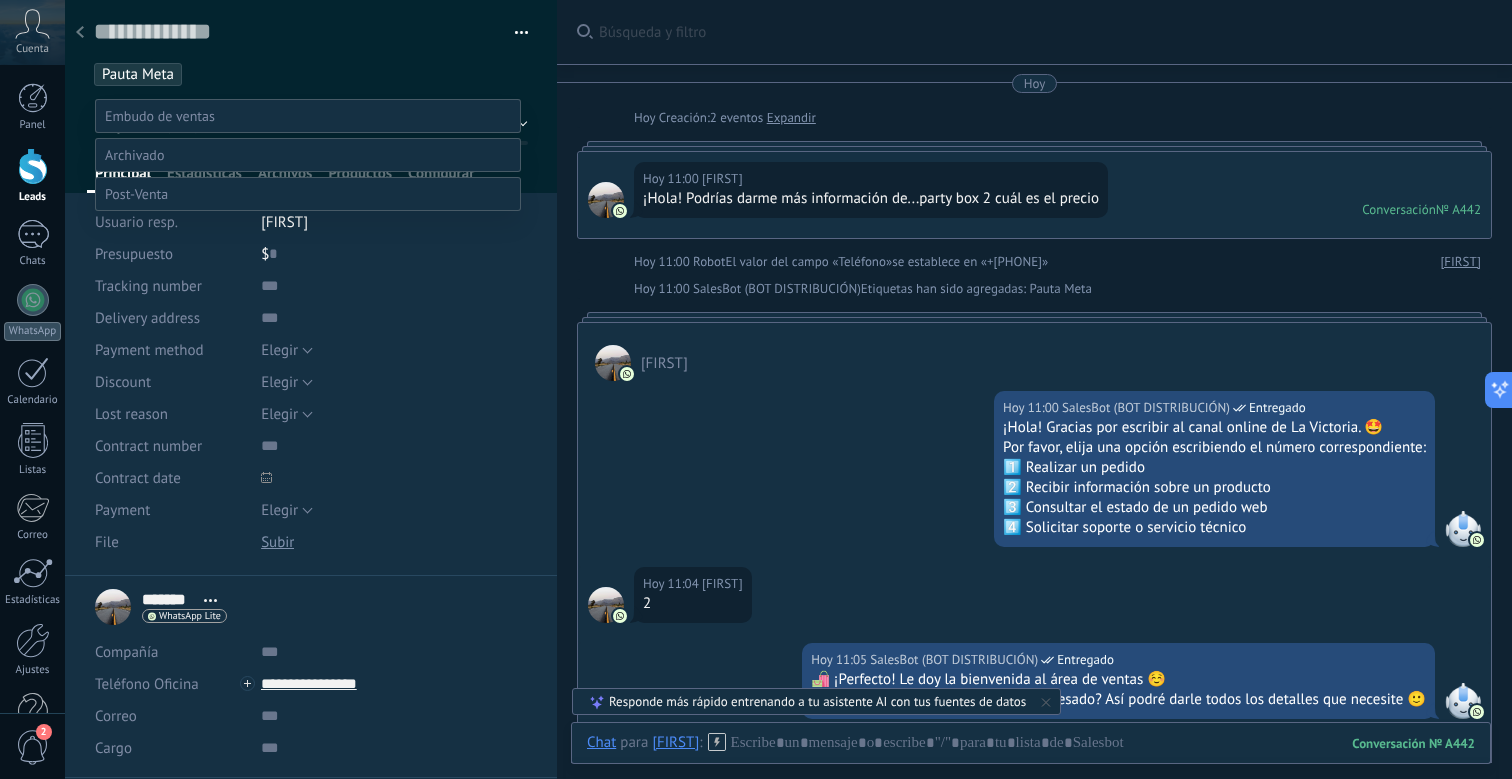 click at bounding box center (788, 389) 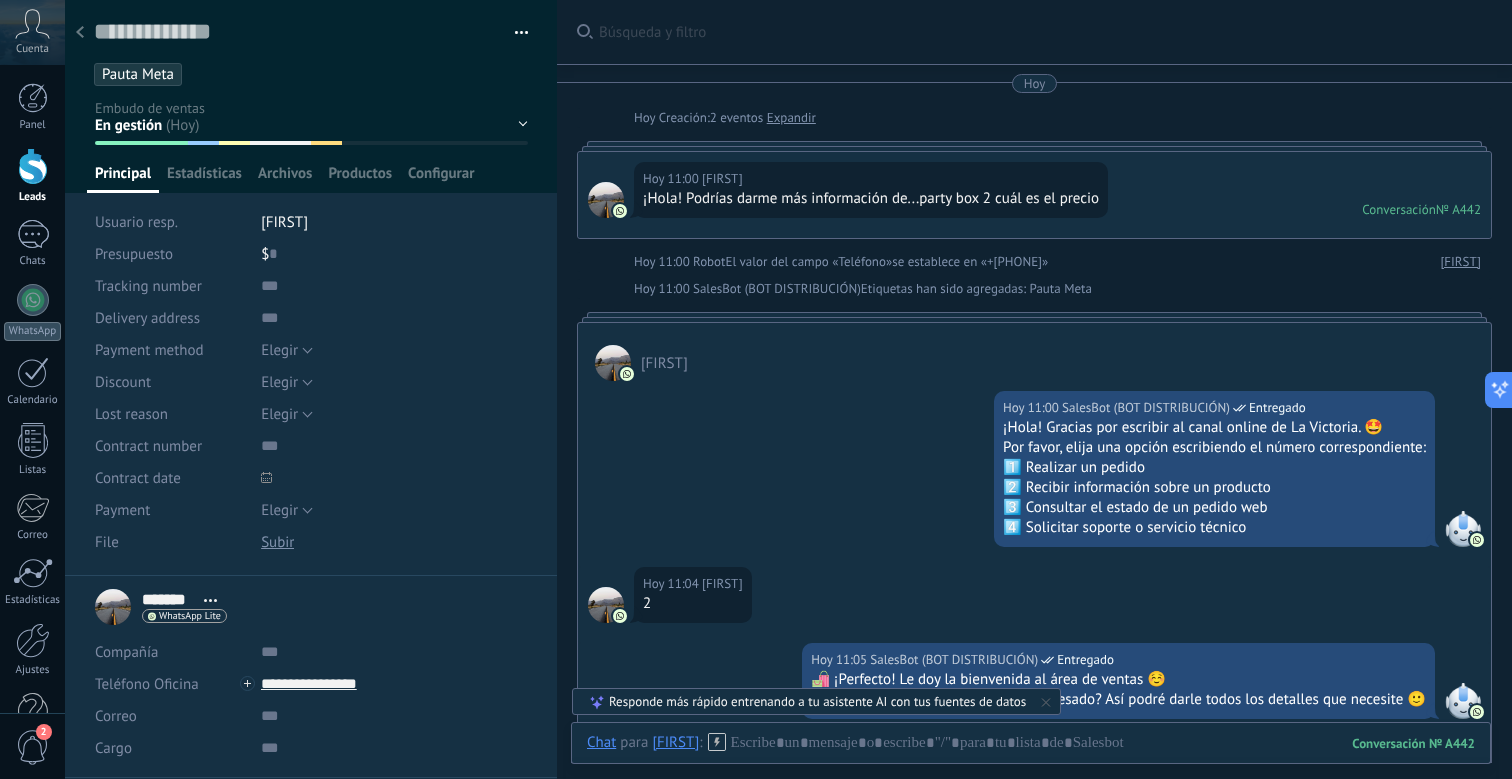 click at bounding box center (80, 33) 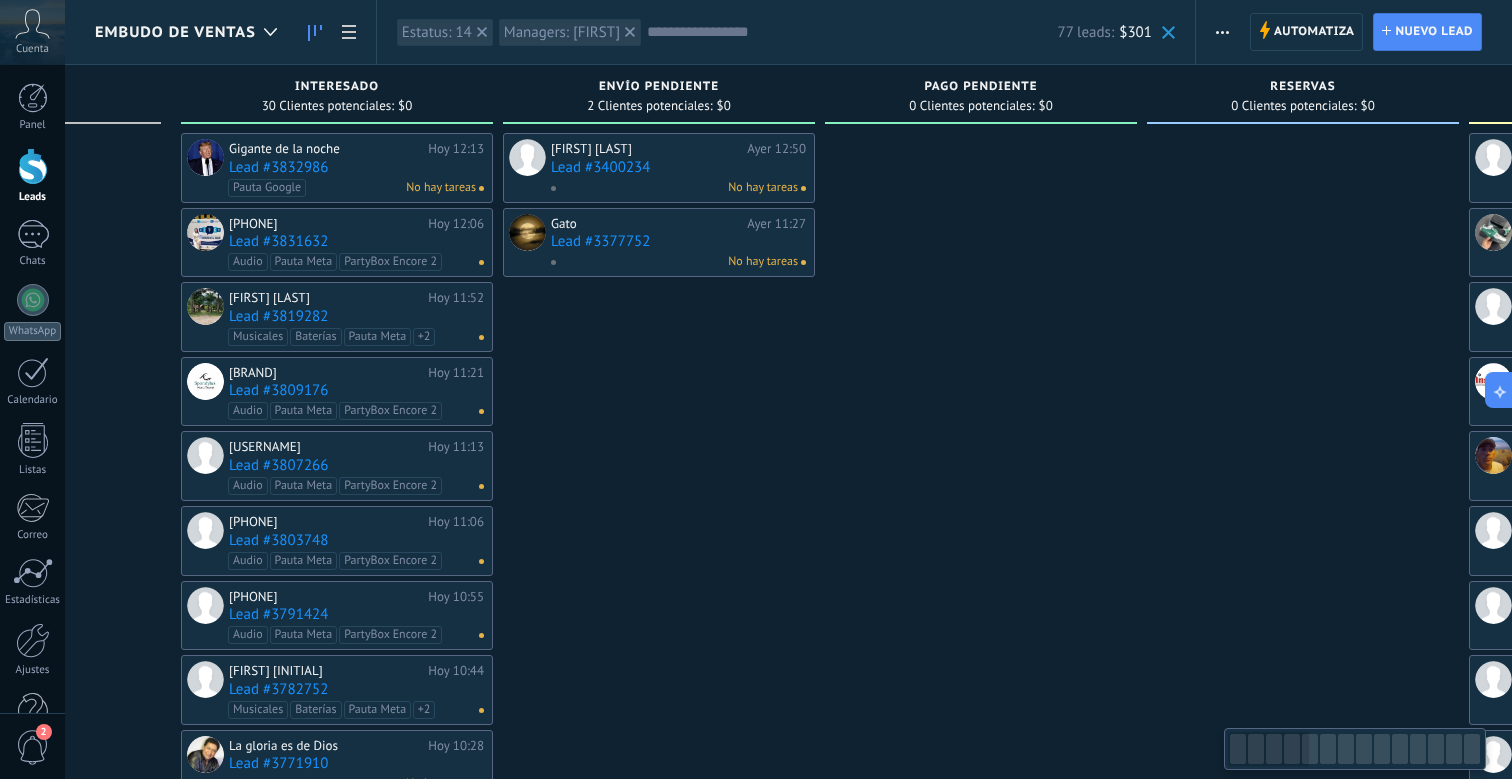scroll, scrollTop: 0, scrollLeft: 0, axis: both 